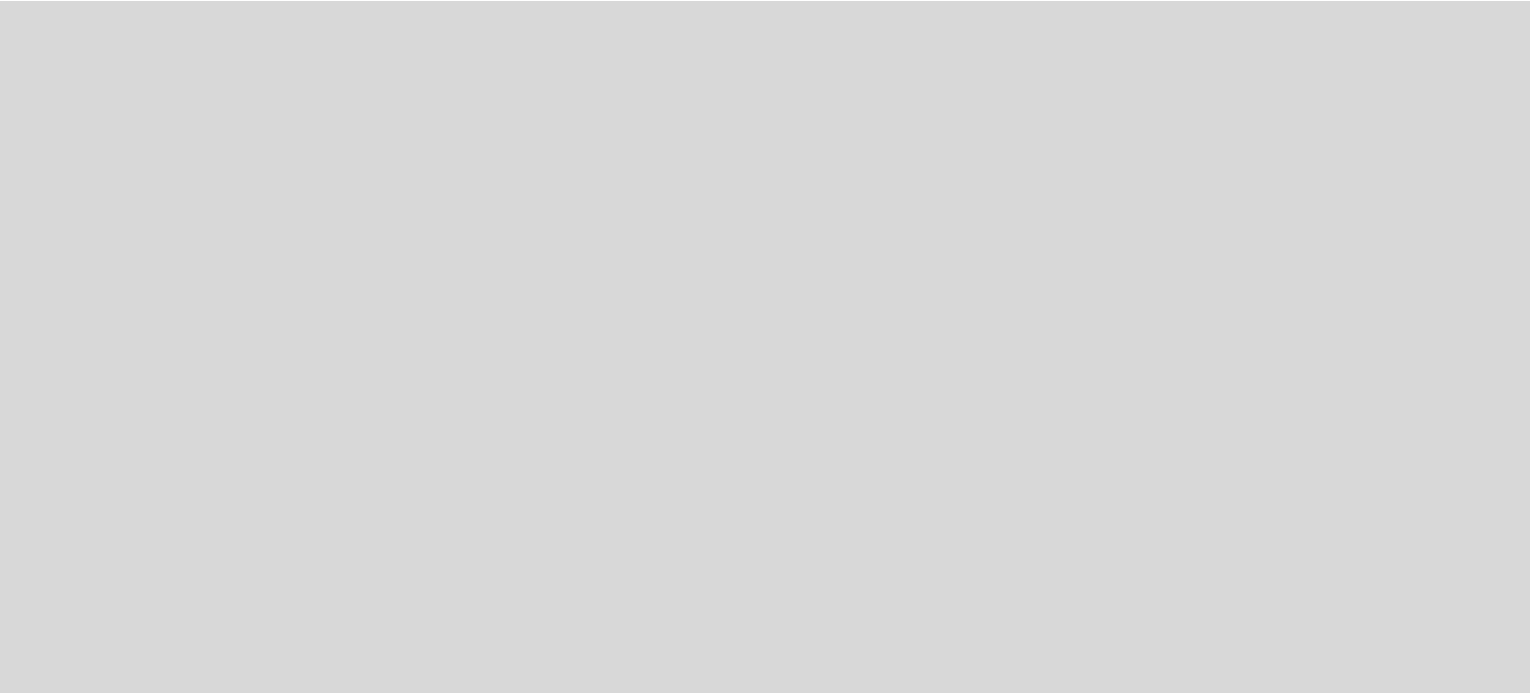 scroll, scrollTop: 0, scrollLeft: 0, axis: both 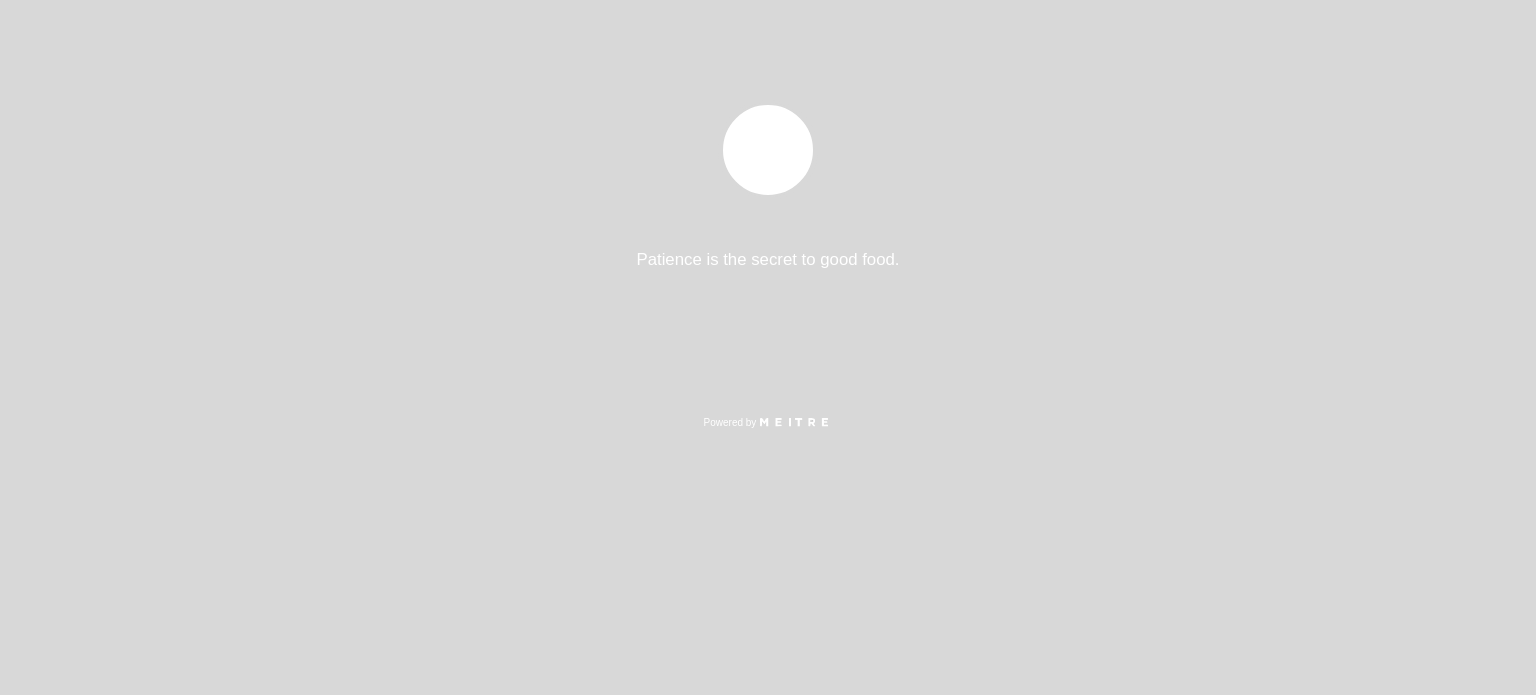 select on "pt" 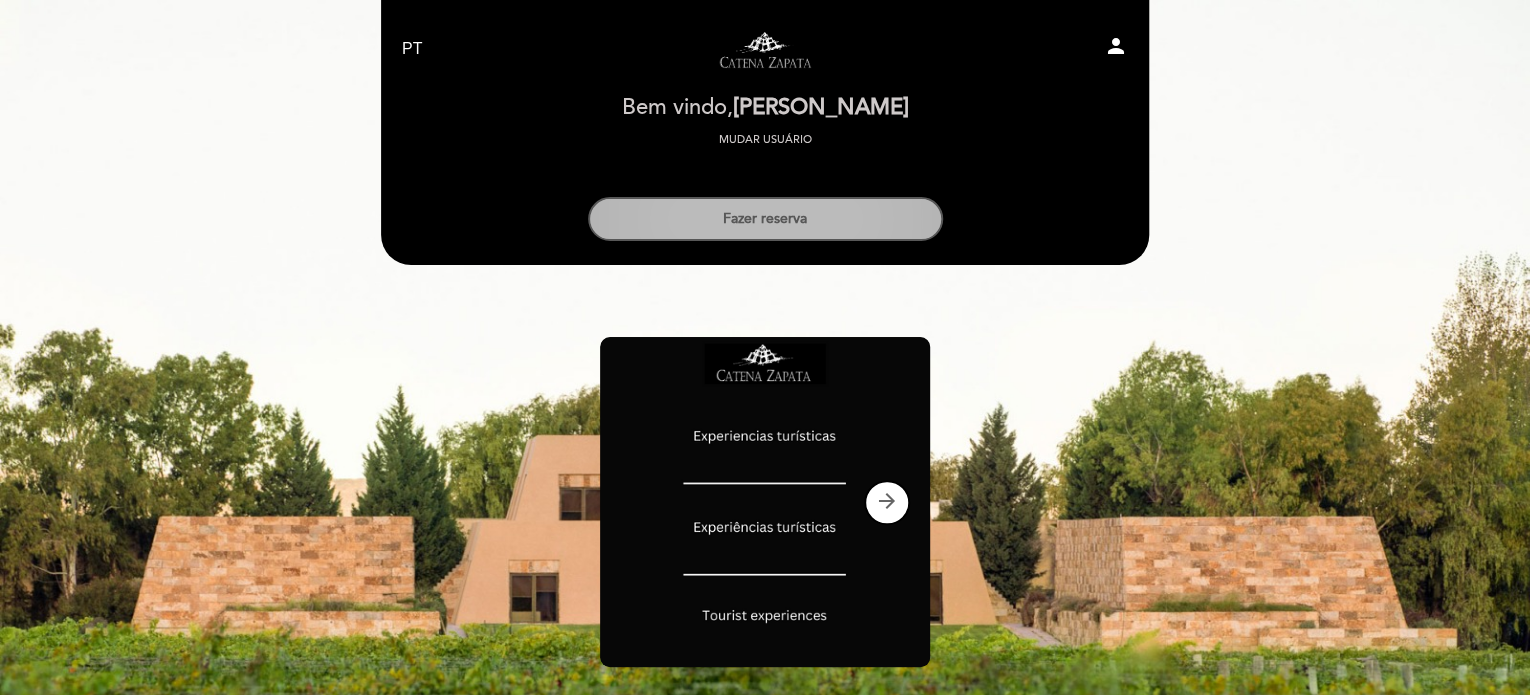 click on "Fazer reserva" at bounding box center [765, 219] 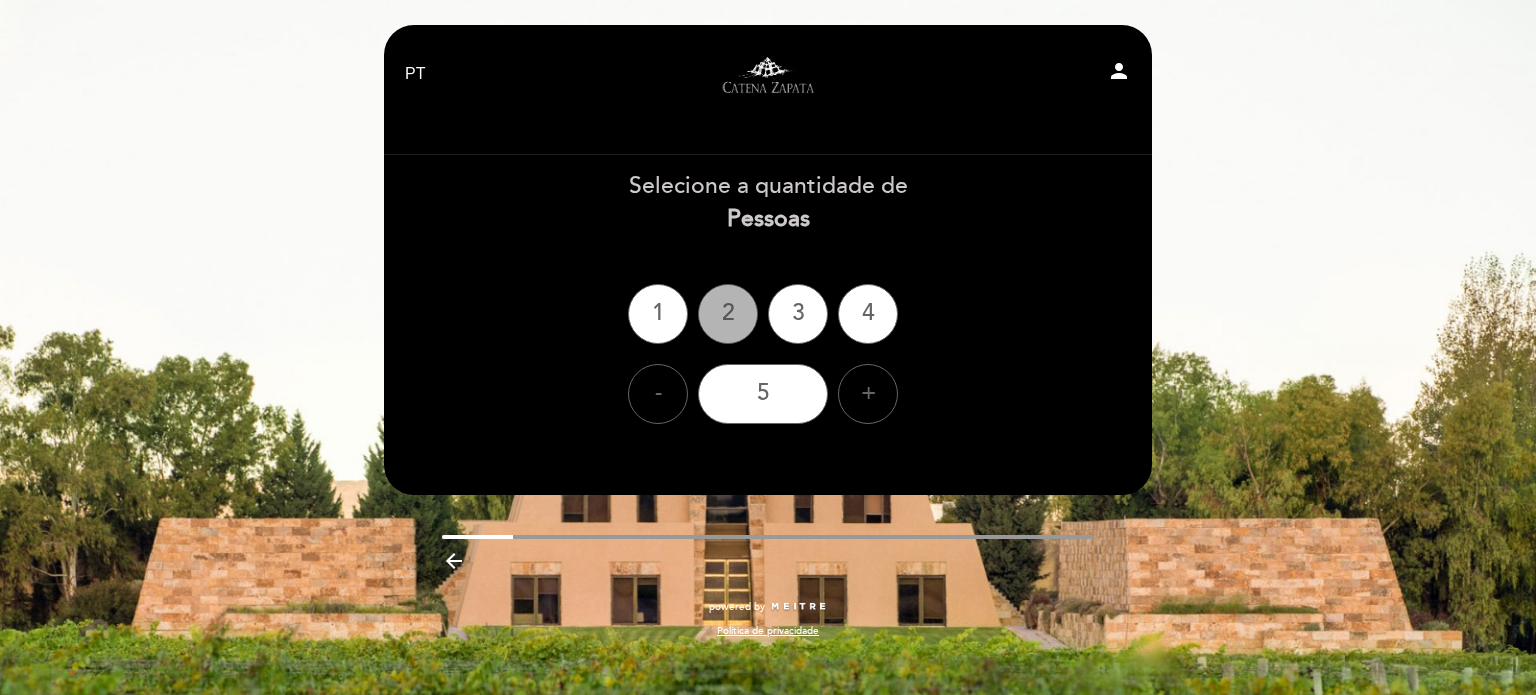 click on "2" at bounding box center (728, 314) 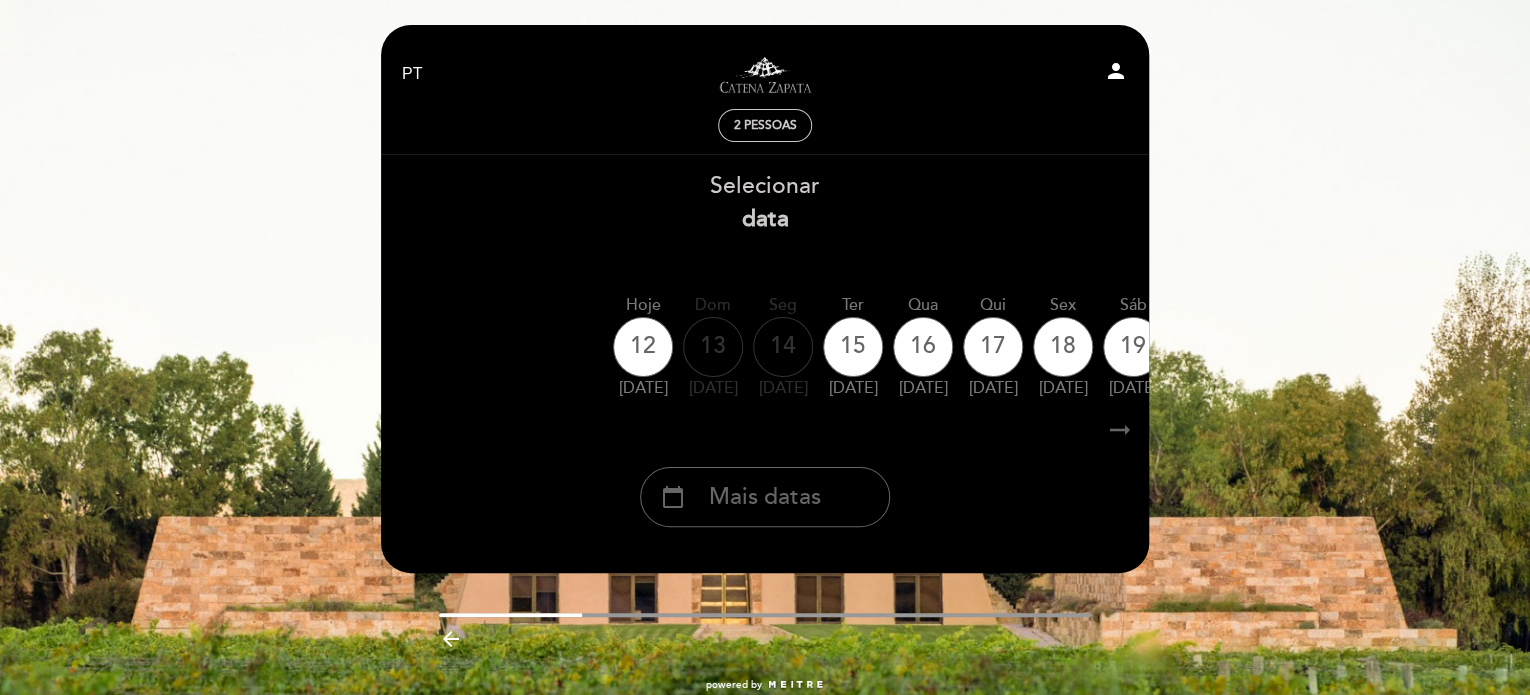 click on "arrow_right_alt" at bounding box center (1120, 430) 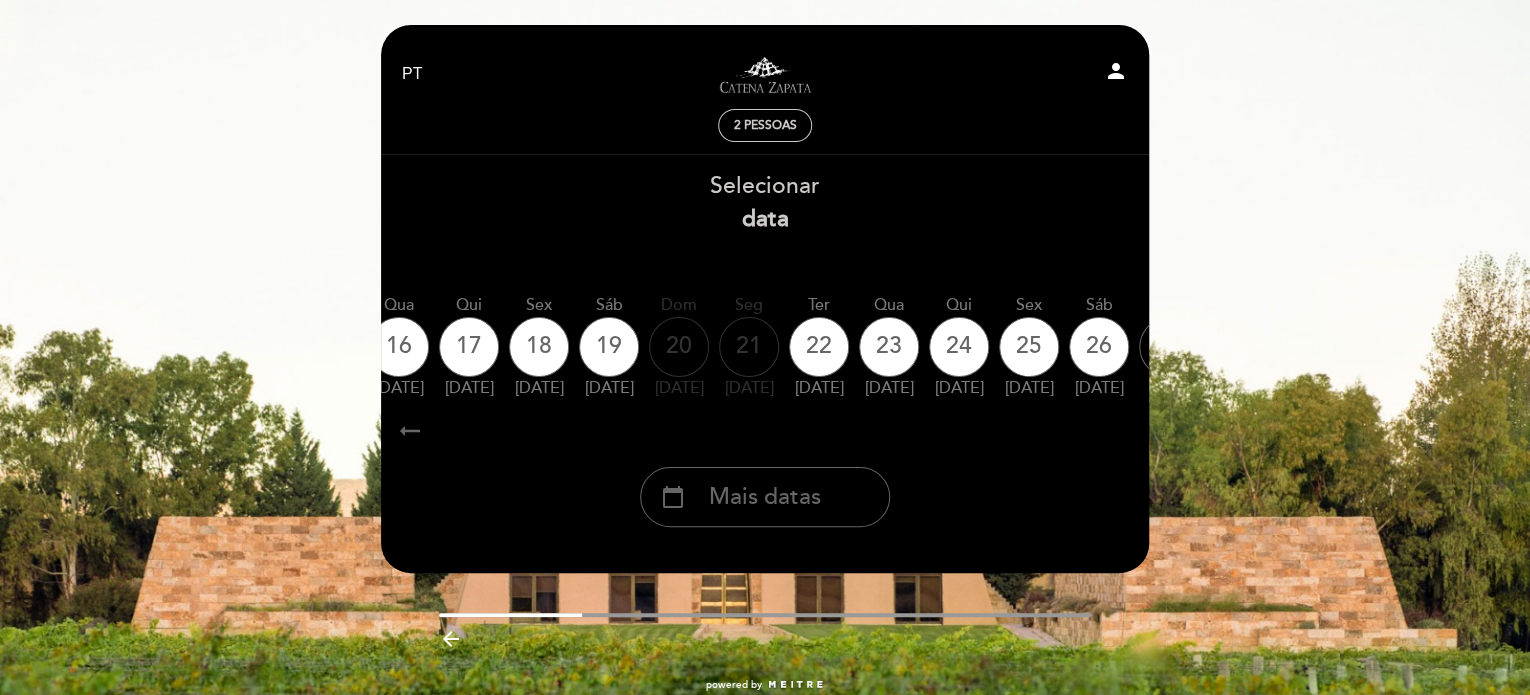 scroll, scrollTop: 0, scrollLeft: 583, axis: horizontal 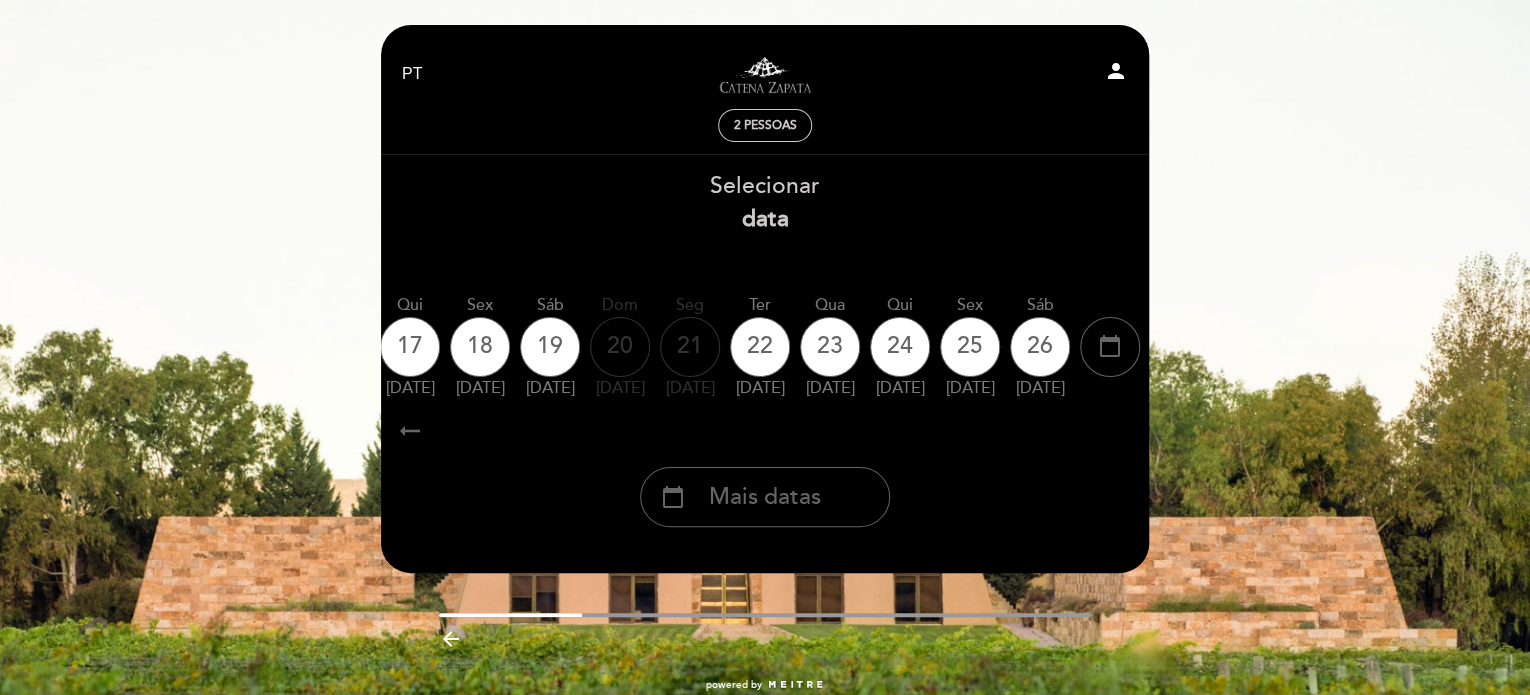 click on "arrow_right_alt" at bounding box center [1120, 430] 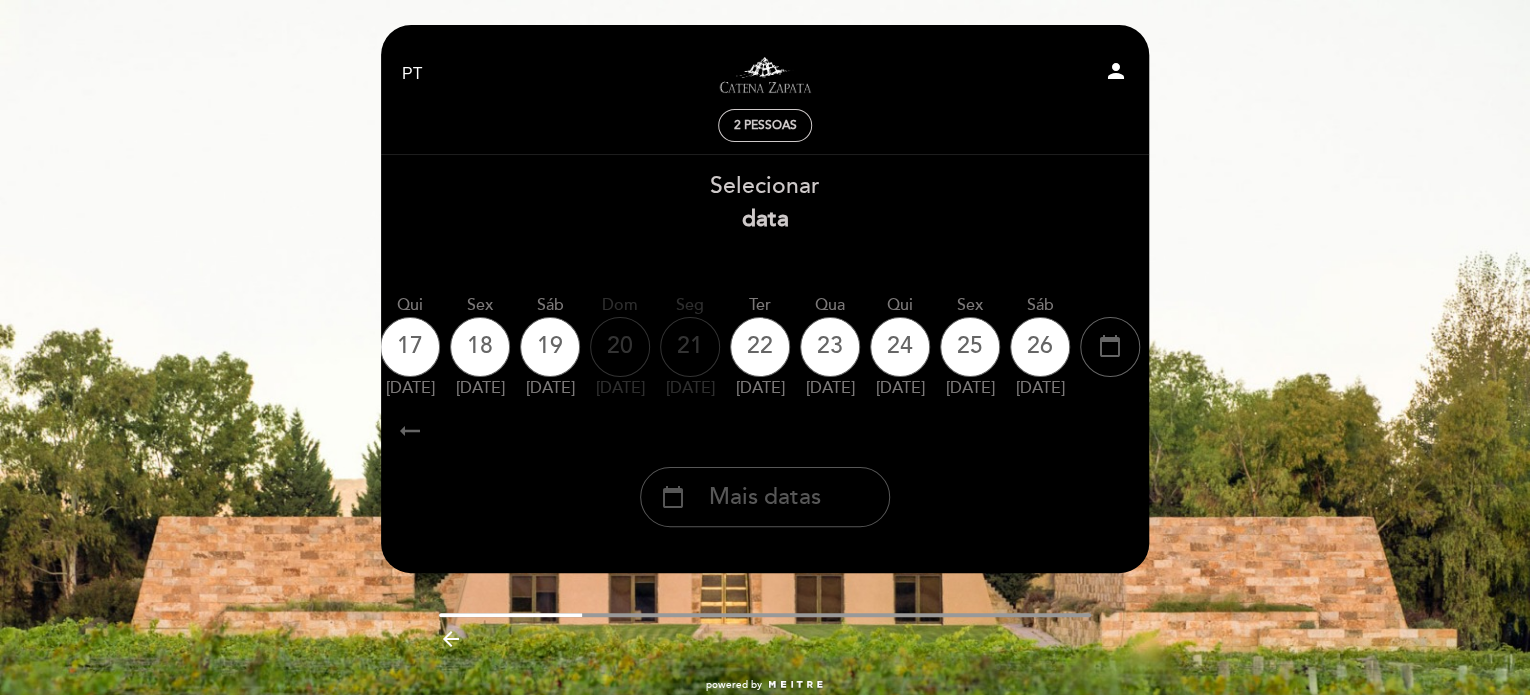 click on "Mais datas" at bounding box center (765, 497) 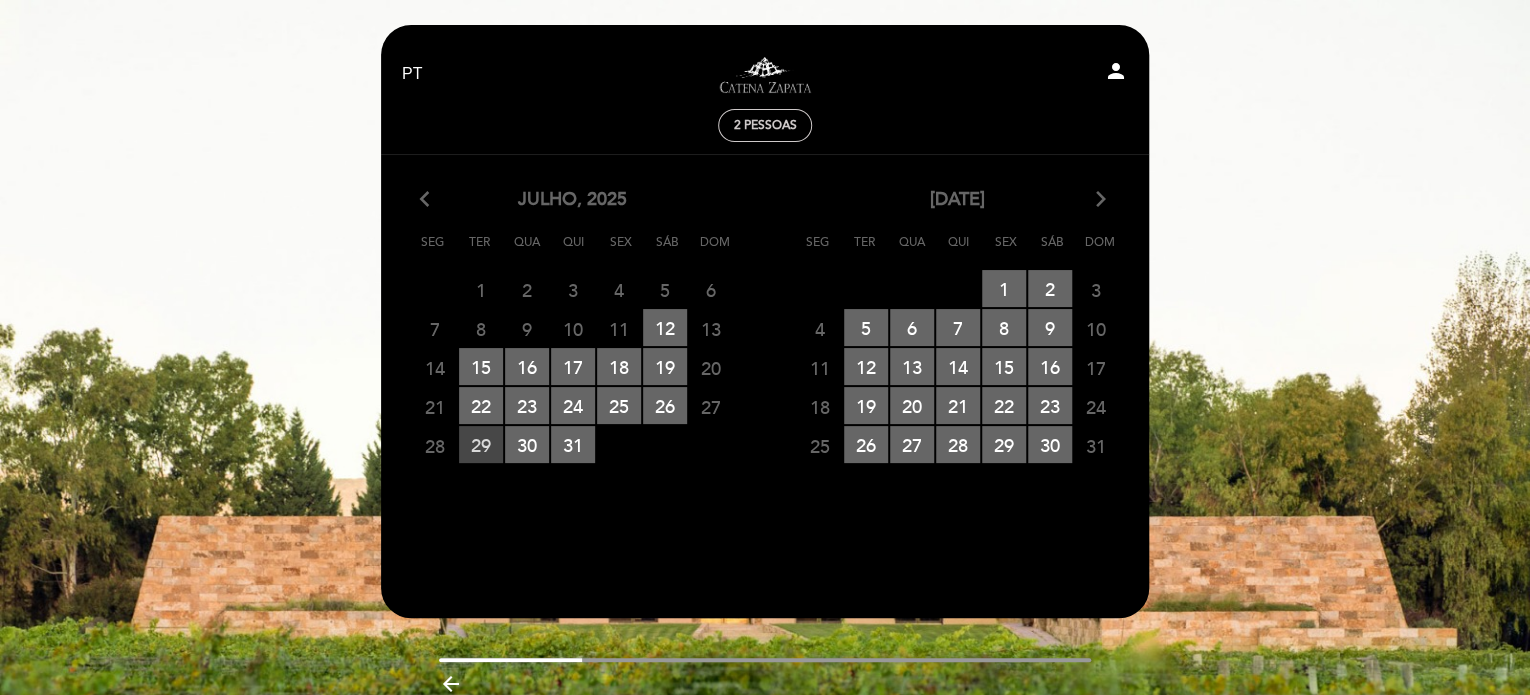 click on "29
RESERVAS DISPONÍVEIS" at bounding box center [481, 444] 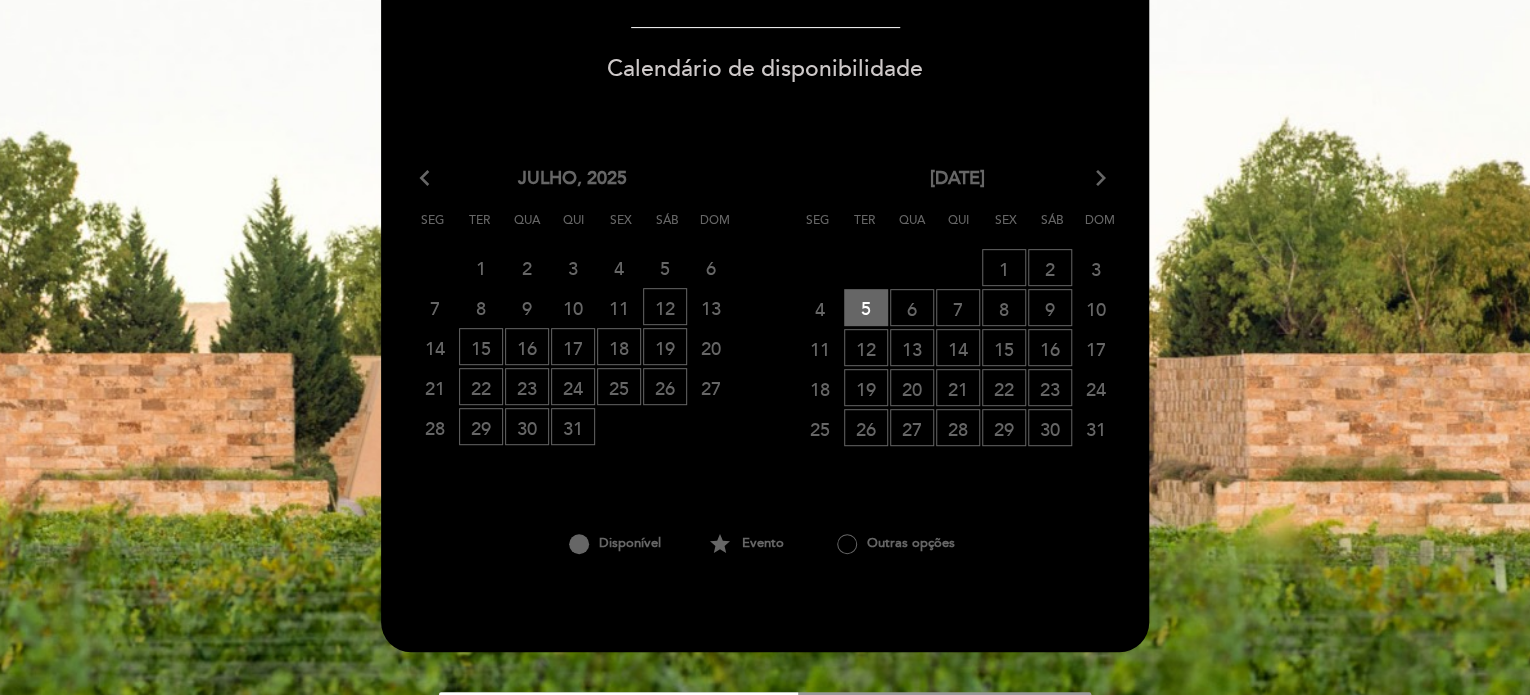 scroll, scrollTop: 300, scrollLeft: 0, axis: vertical 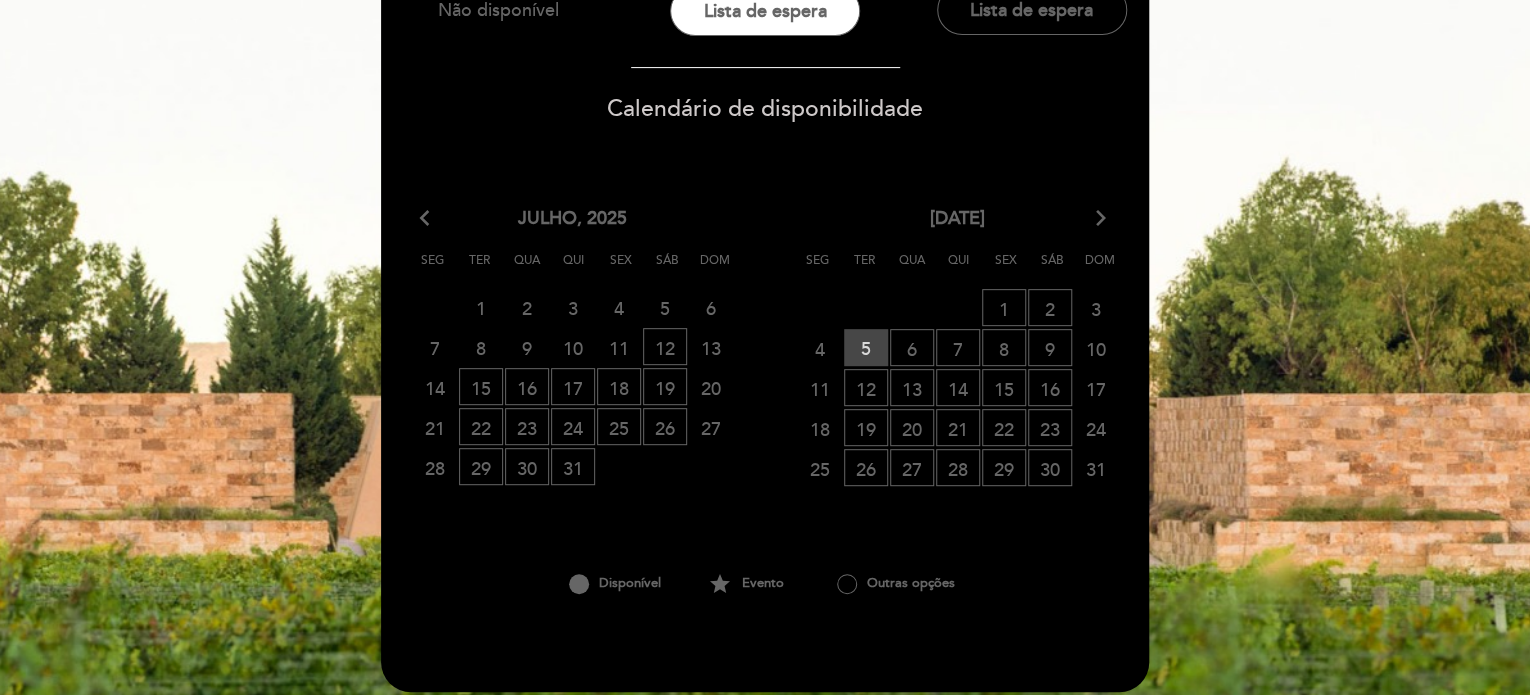 click on "5
RESERVAS DISPONÍVEIS" at bounding box center [866, 347] 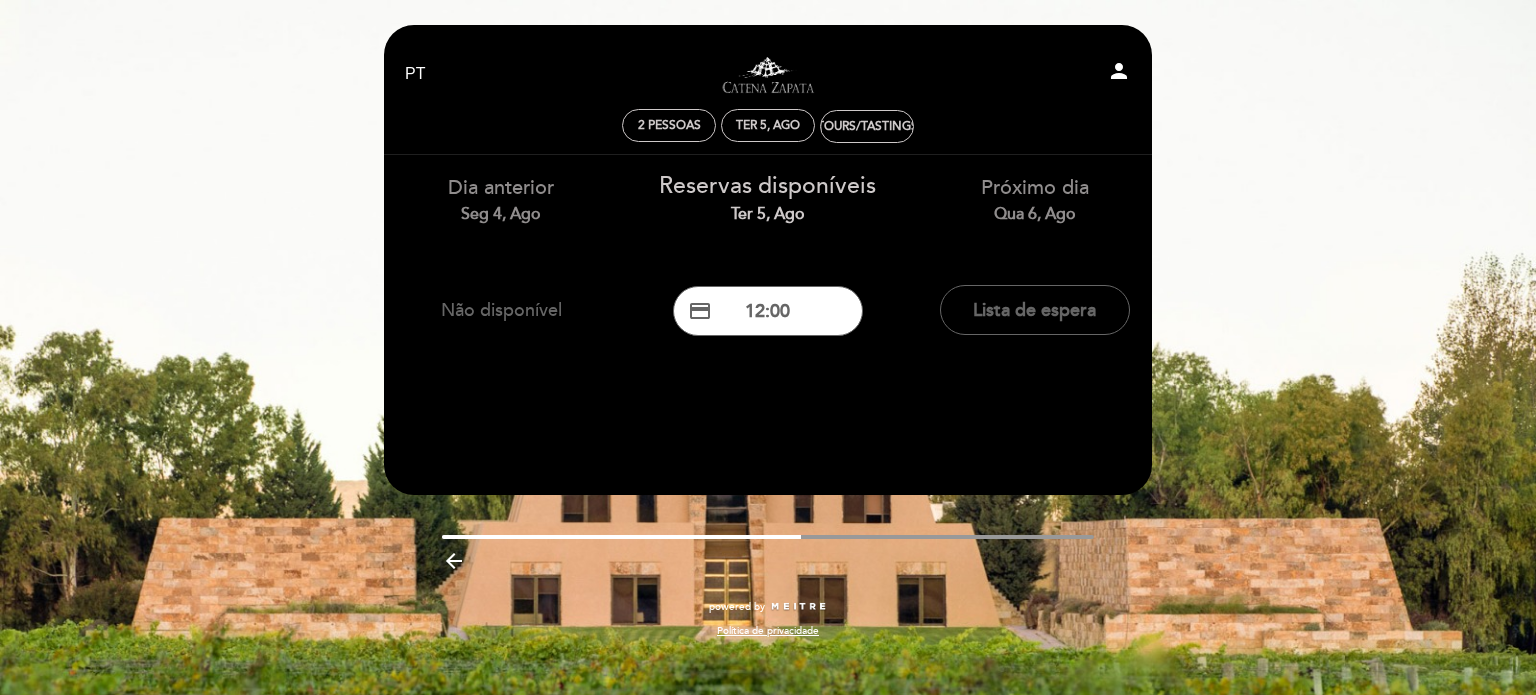 click on "2 pessoas" at bounding box center (669, 125) 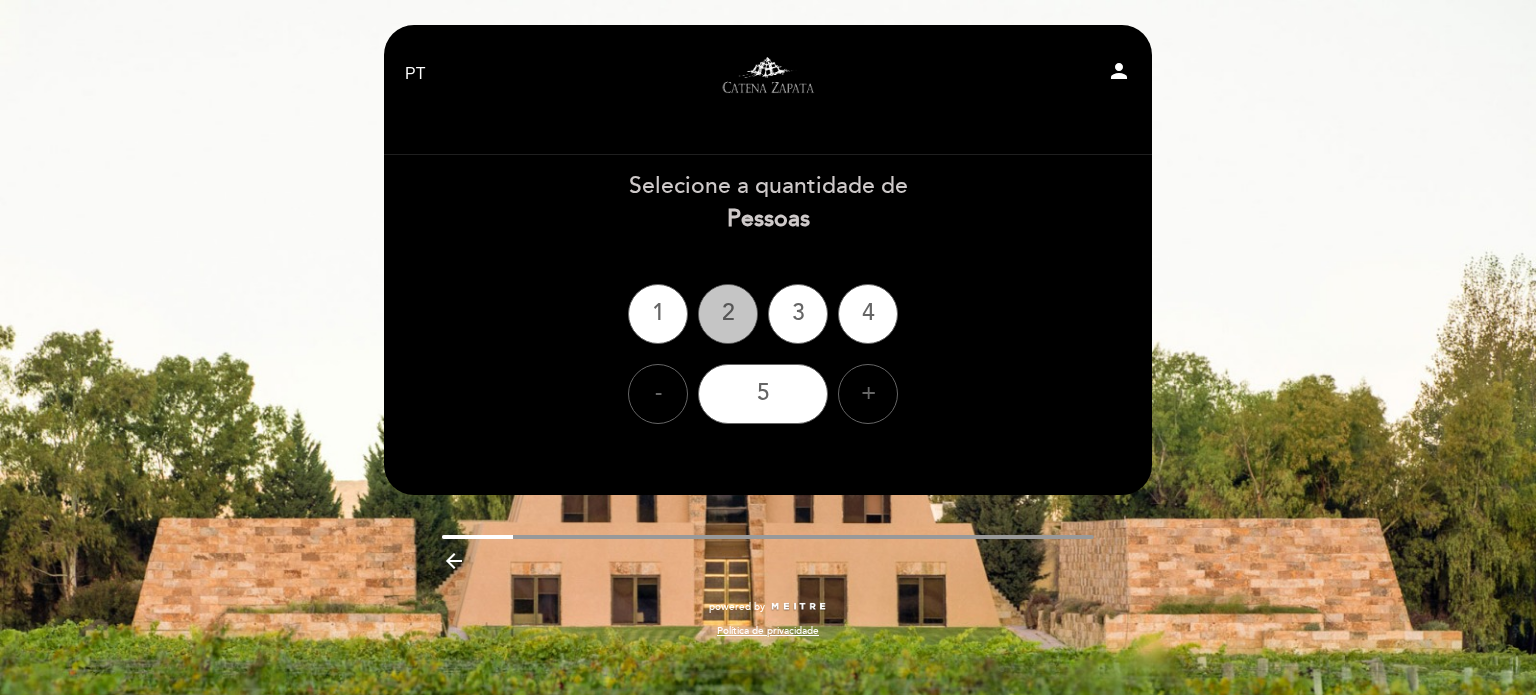 click on "2" at bounding box center (728, 314) 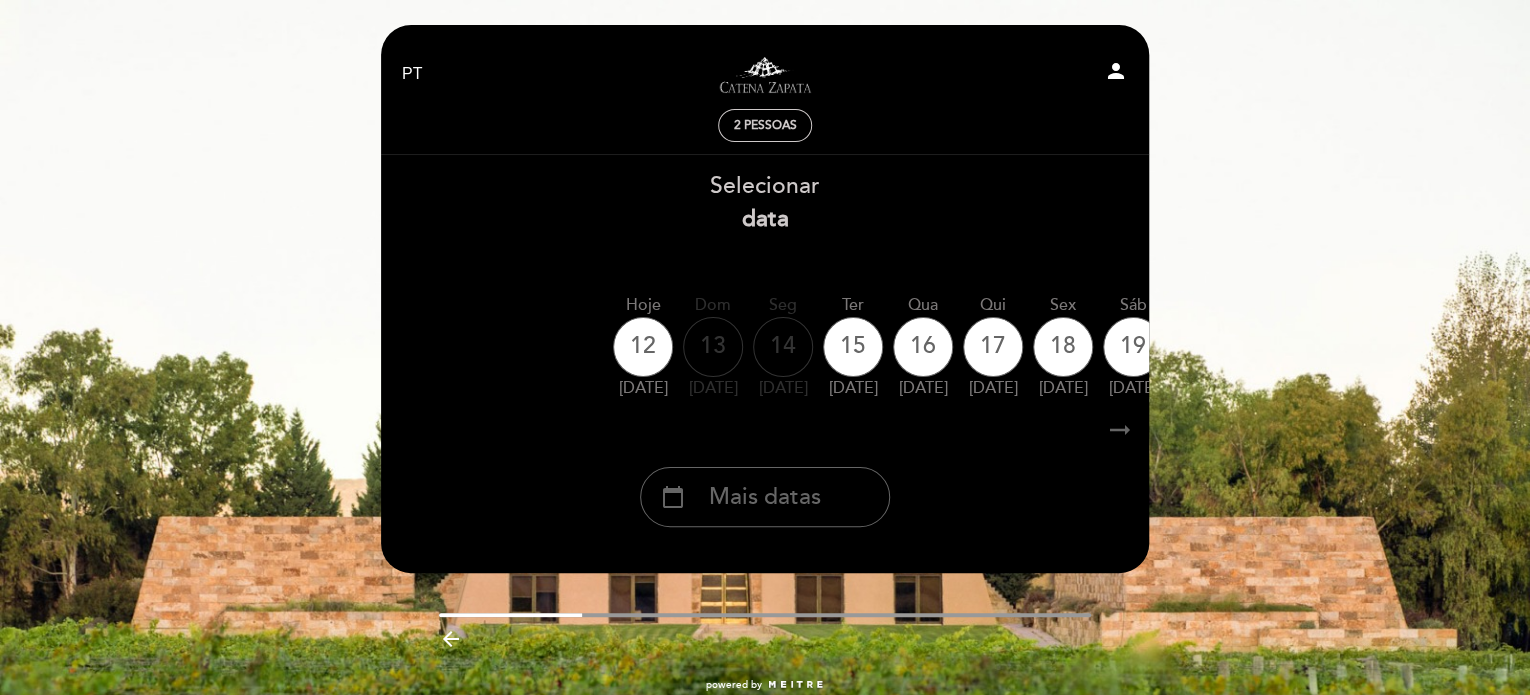 click on "arrow_right_alt" at bounding box center (1120, 430) 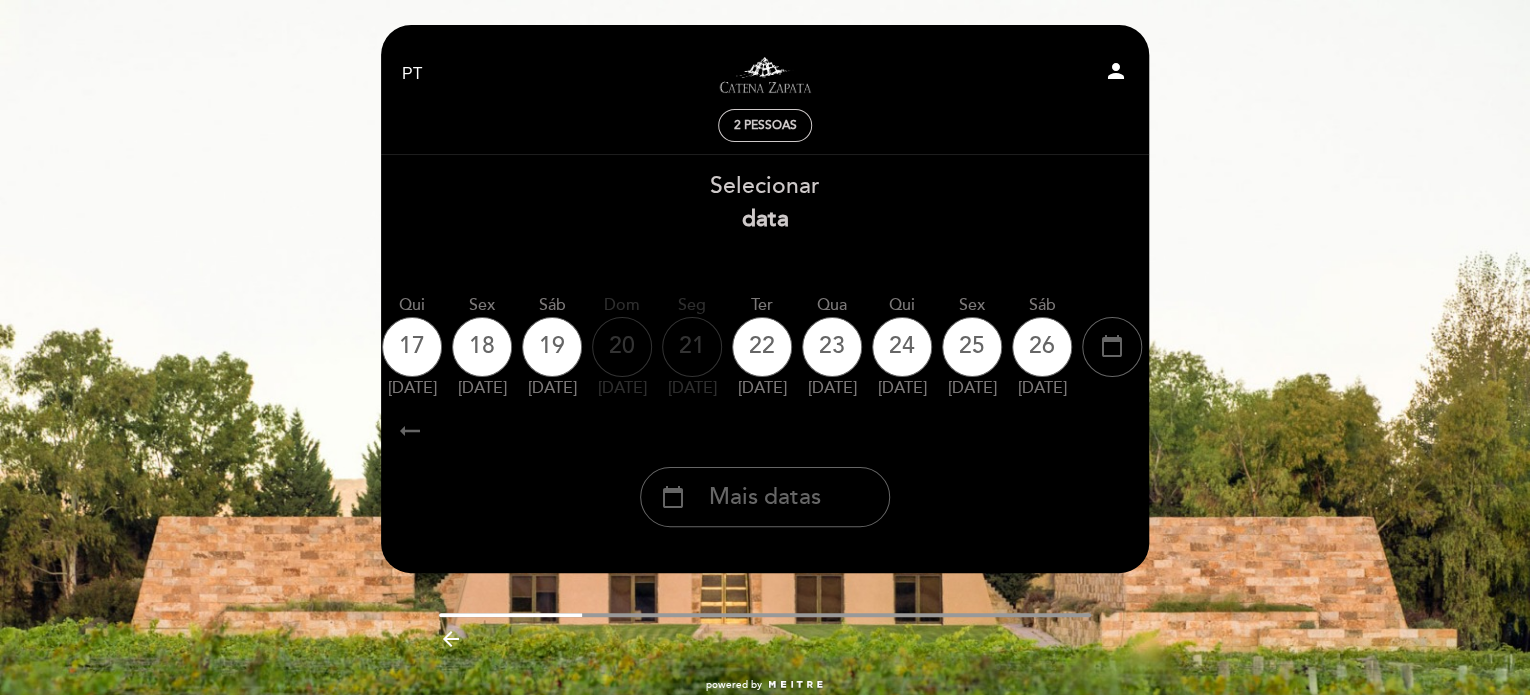 scroll, scrollTop: 0, scrollLeft: 583, axis: horizontal 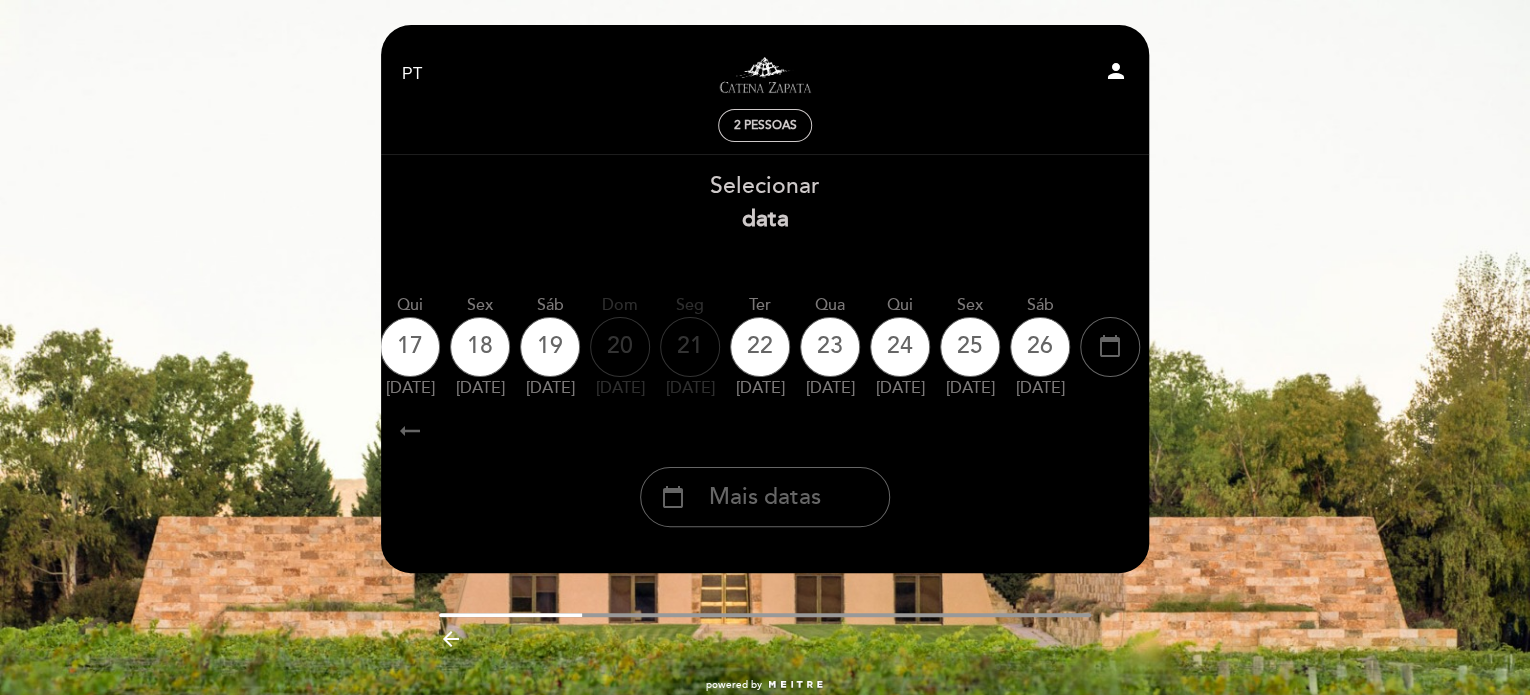 click on "arrow_right_alt" at bounding box center [1120, 430] 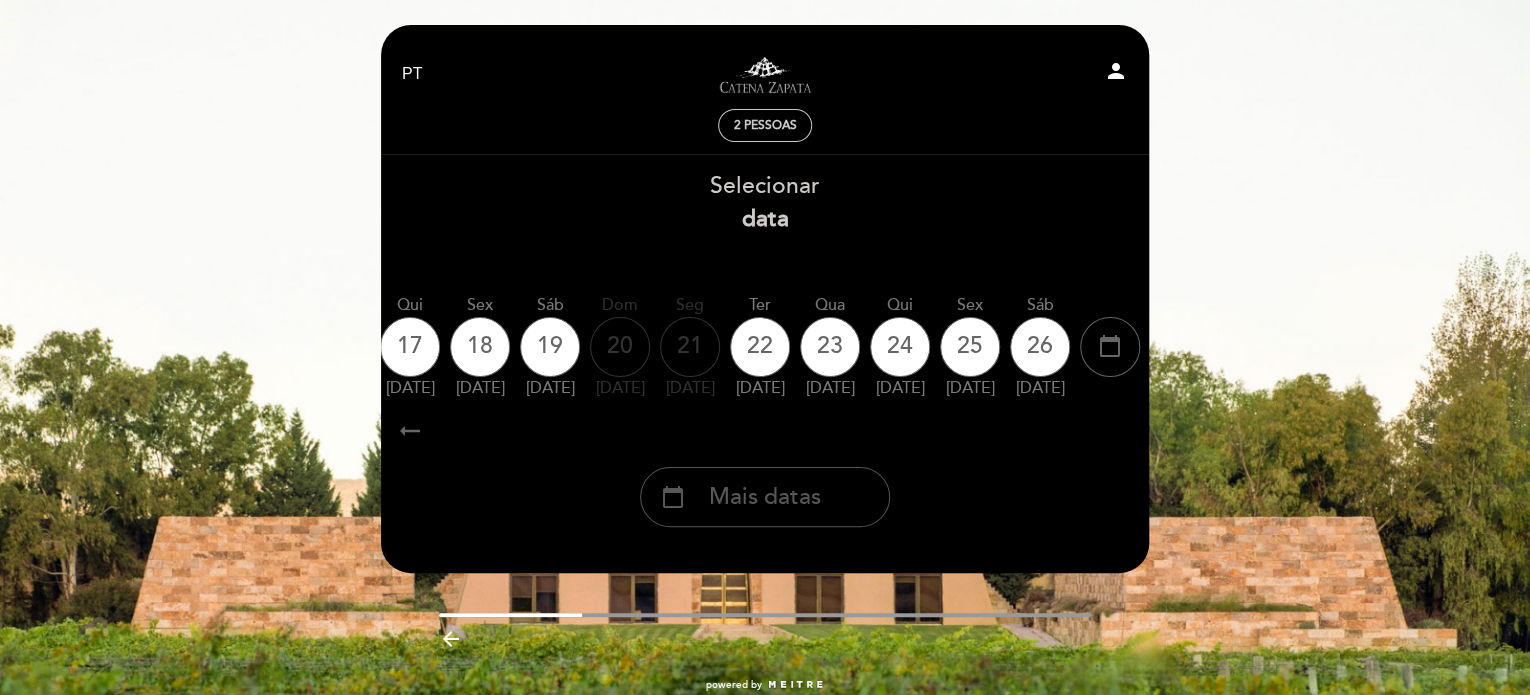 click on "calendar_today
Mais datas" at bounding box center (765, 497) 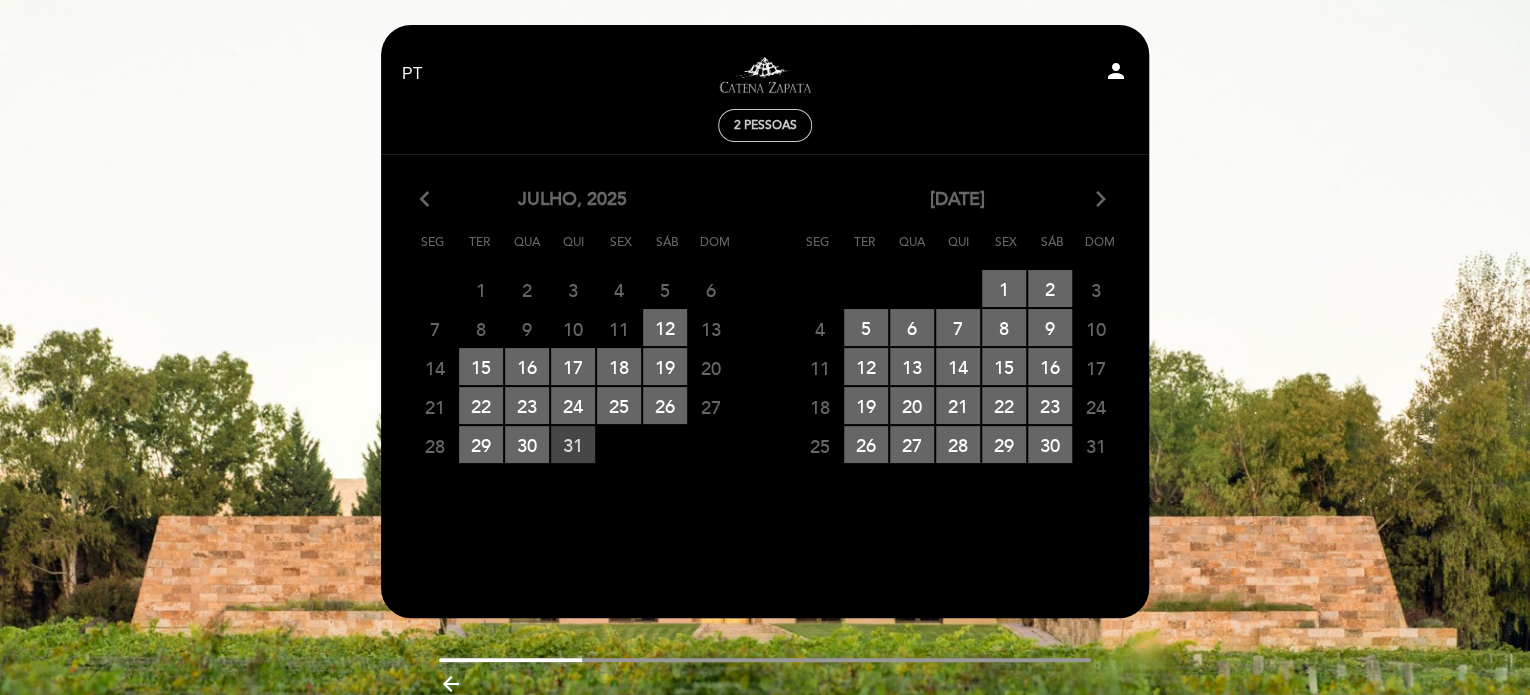 click on "31
RESERVAS DISPONÍVEIS" at bounding box center [573, 444] 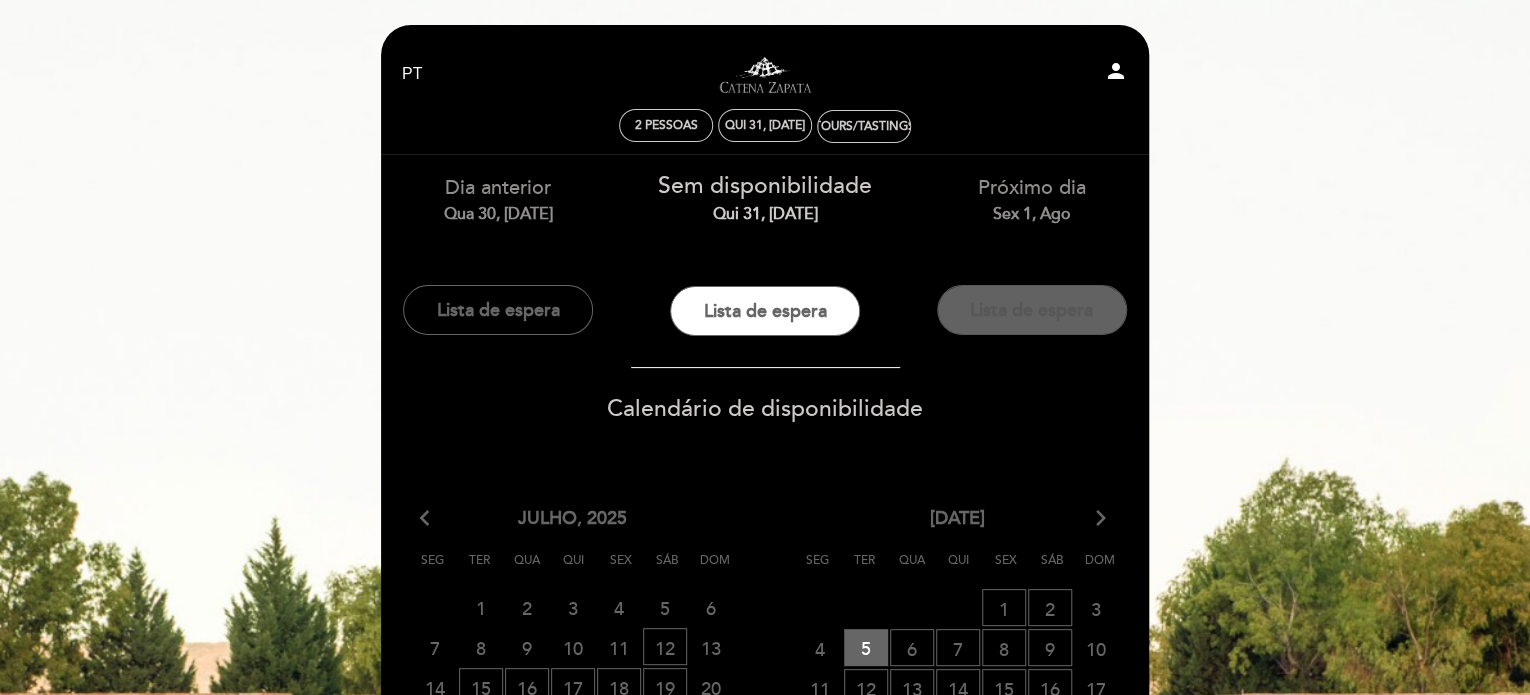 click on "Lista de espera" at bounding box center (1032, 310) 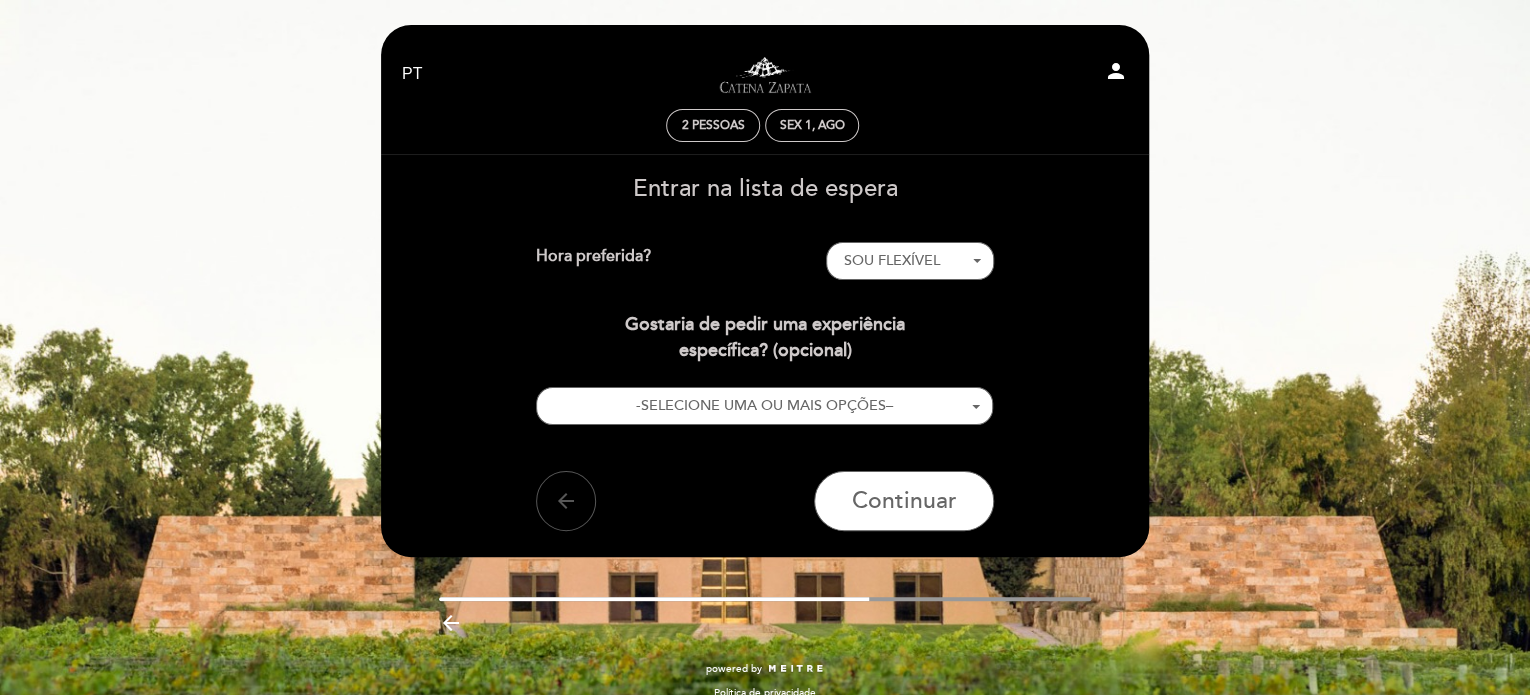 click on "arrow_back" at bounding box center [566, 501] 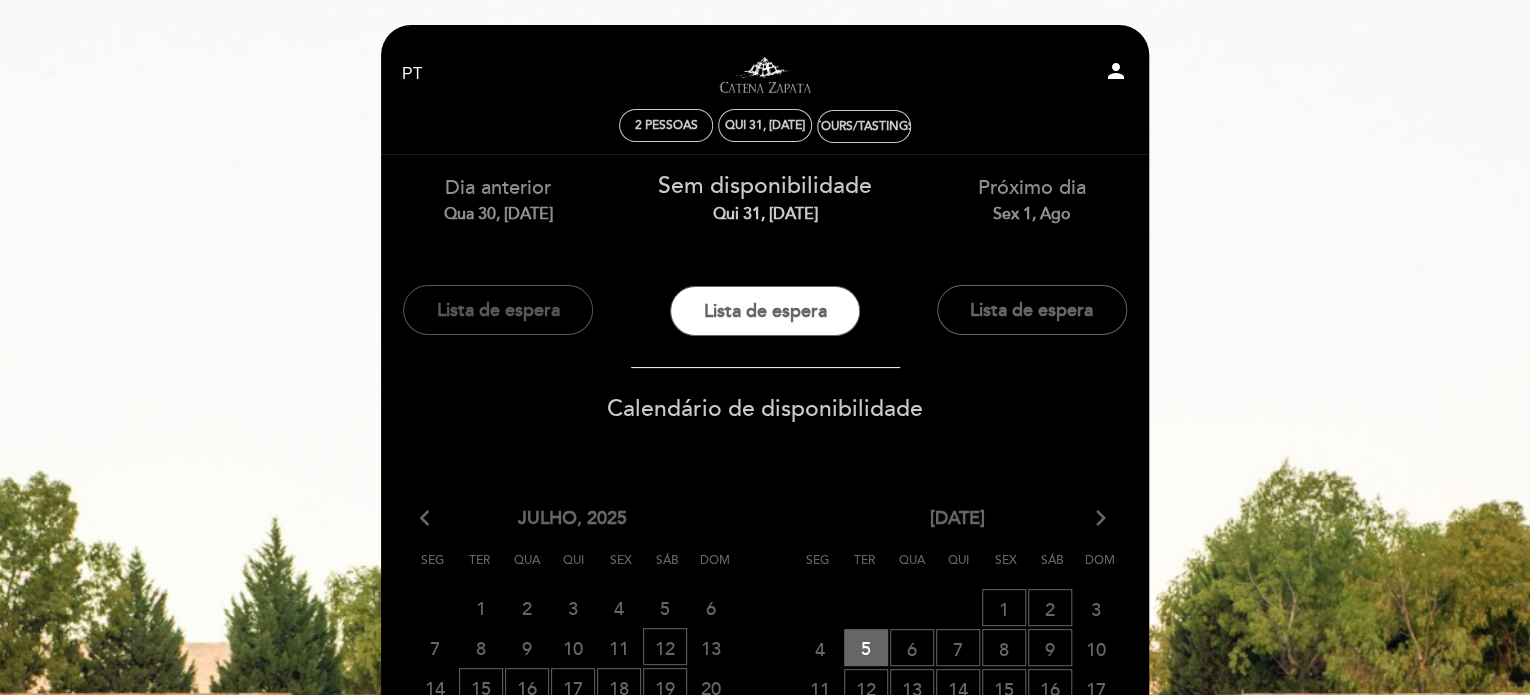 click on "Lista de espera" at bounding box center (498, 310) 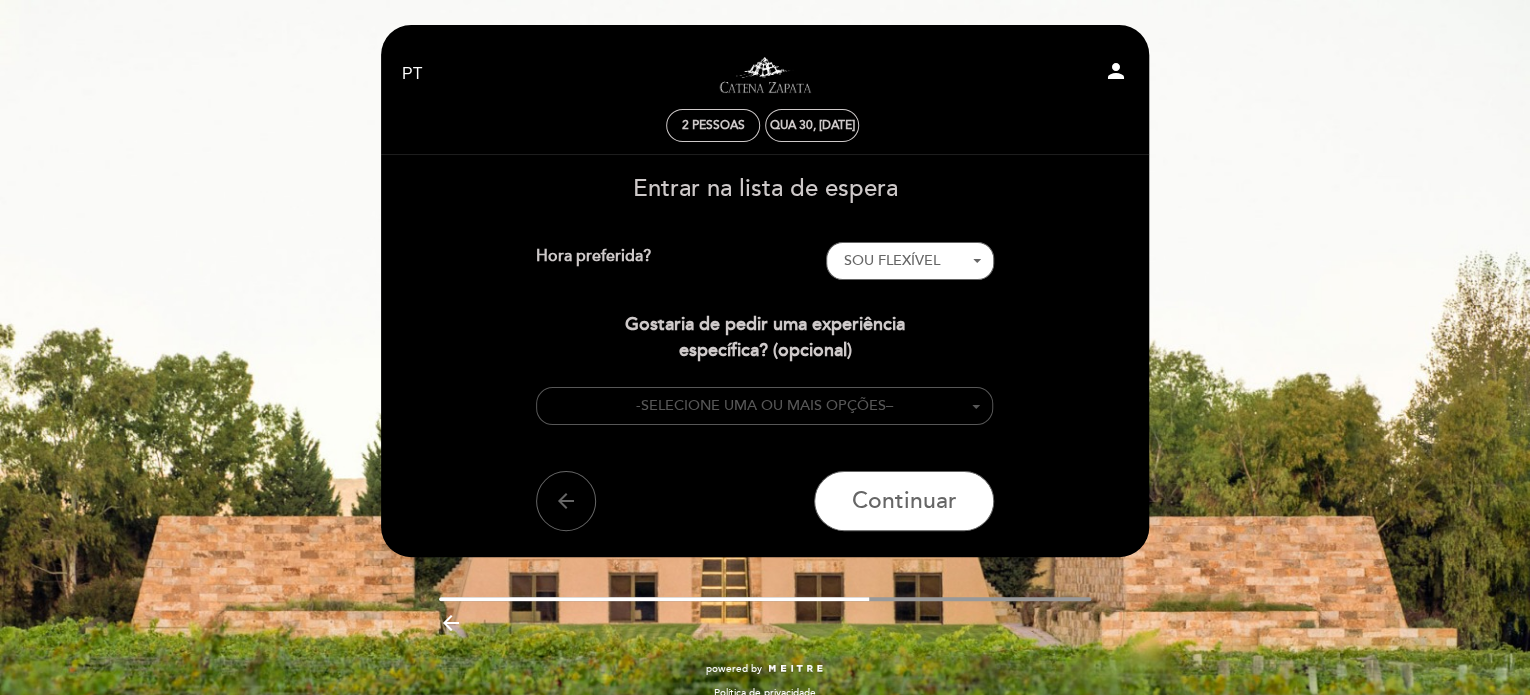 click on "SELECIONE UMA OU MAIS OPÇÕES" at bounding box center [763, 405] 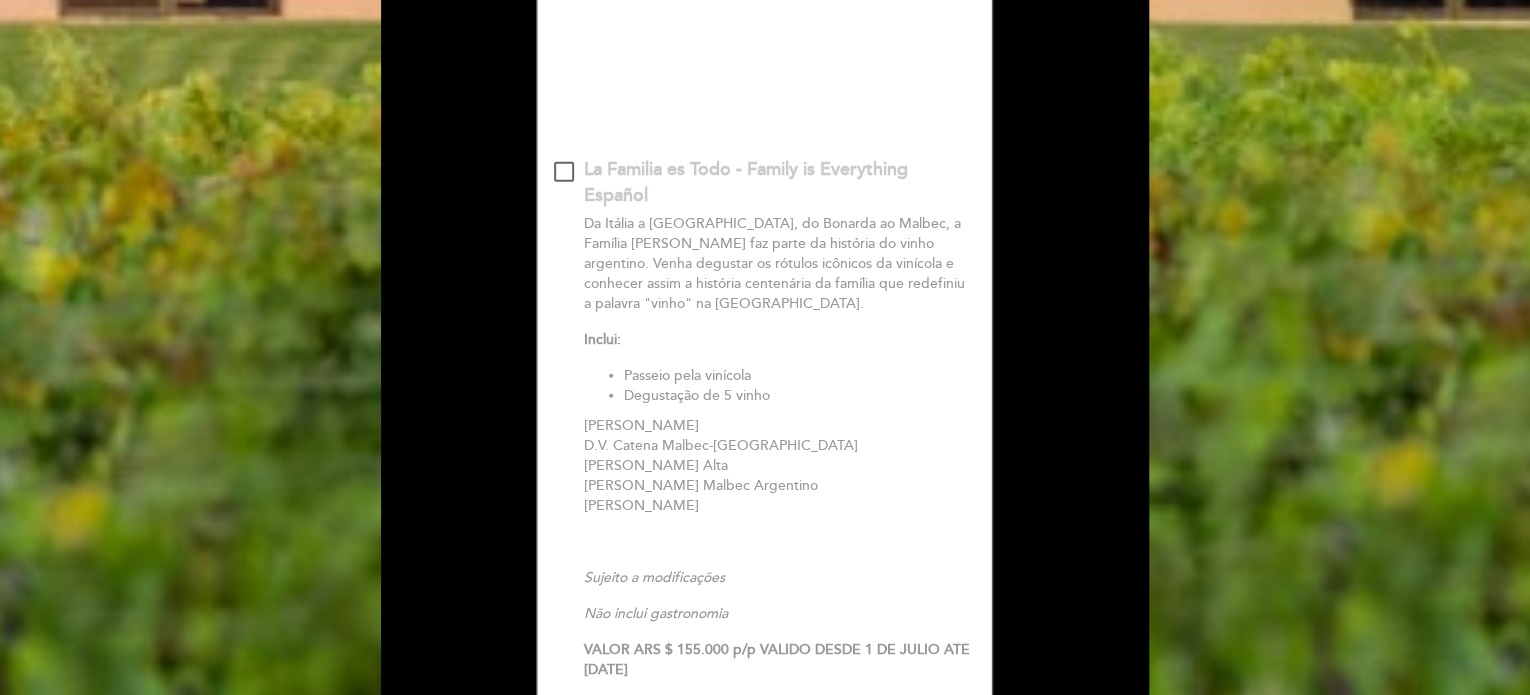 scroll, scrollTop: 2793, scrollLeft: 0, axis: vertical 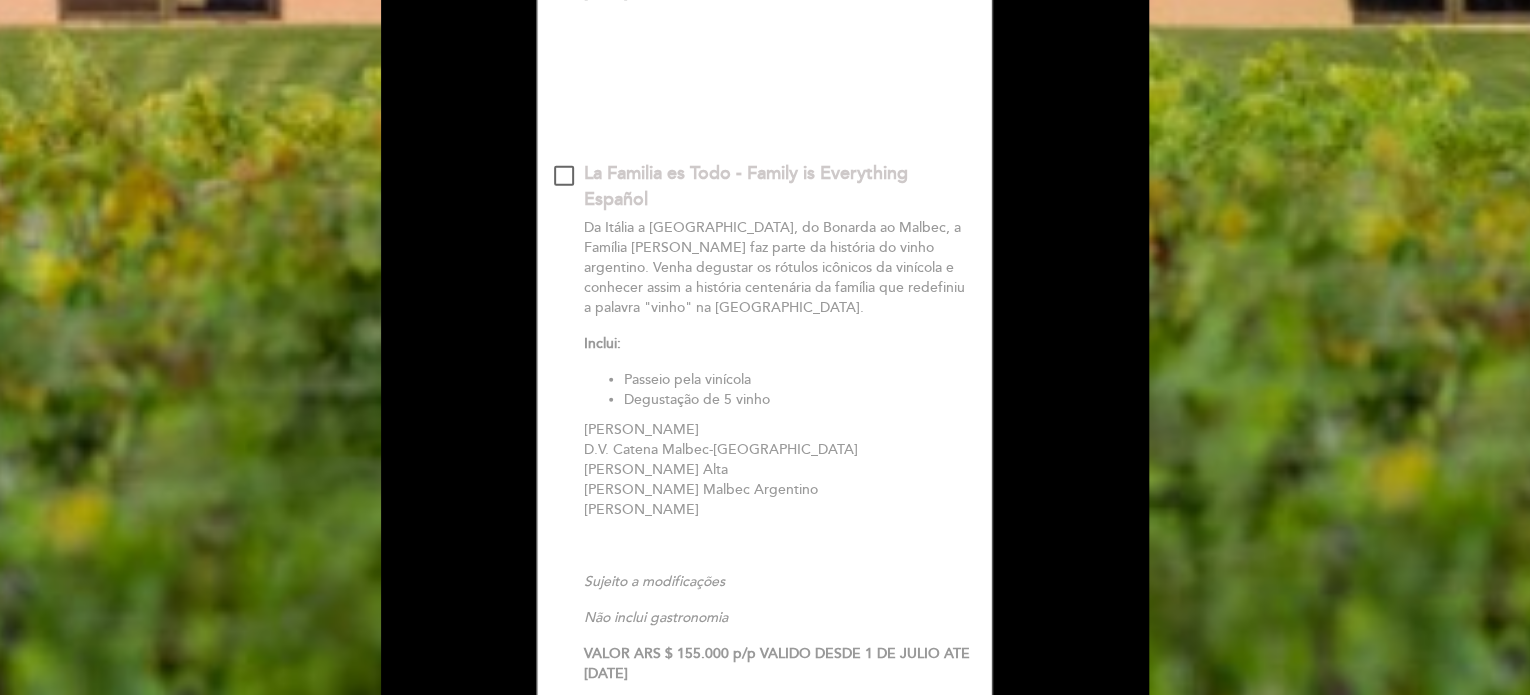 click at bounding box center [564, 176] 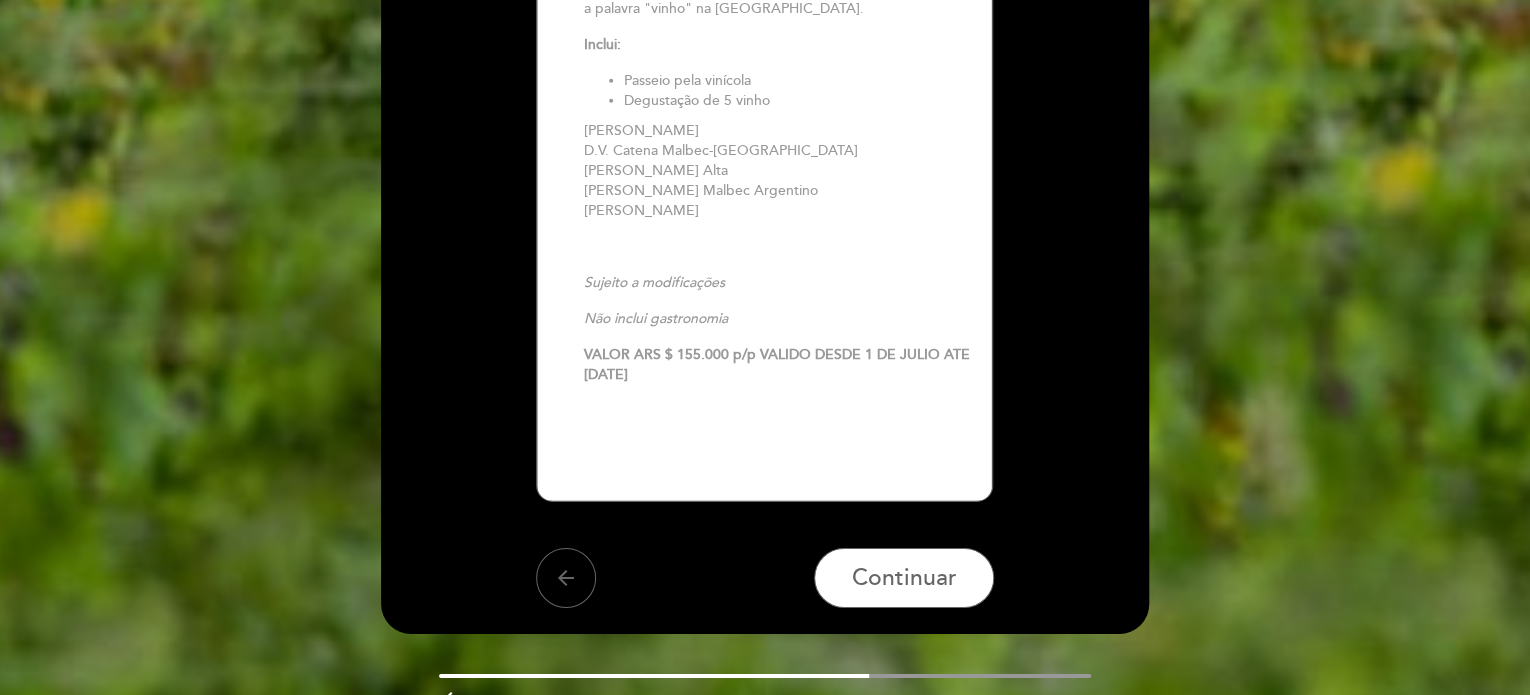 scroll, scrollTop: 3093, scrollLeft: 0, axis: vertical 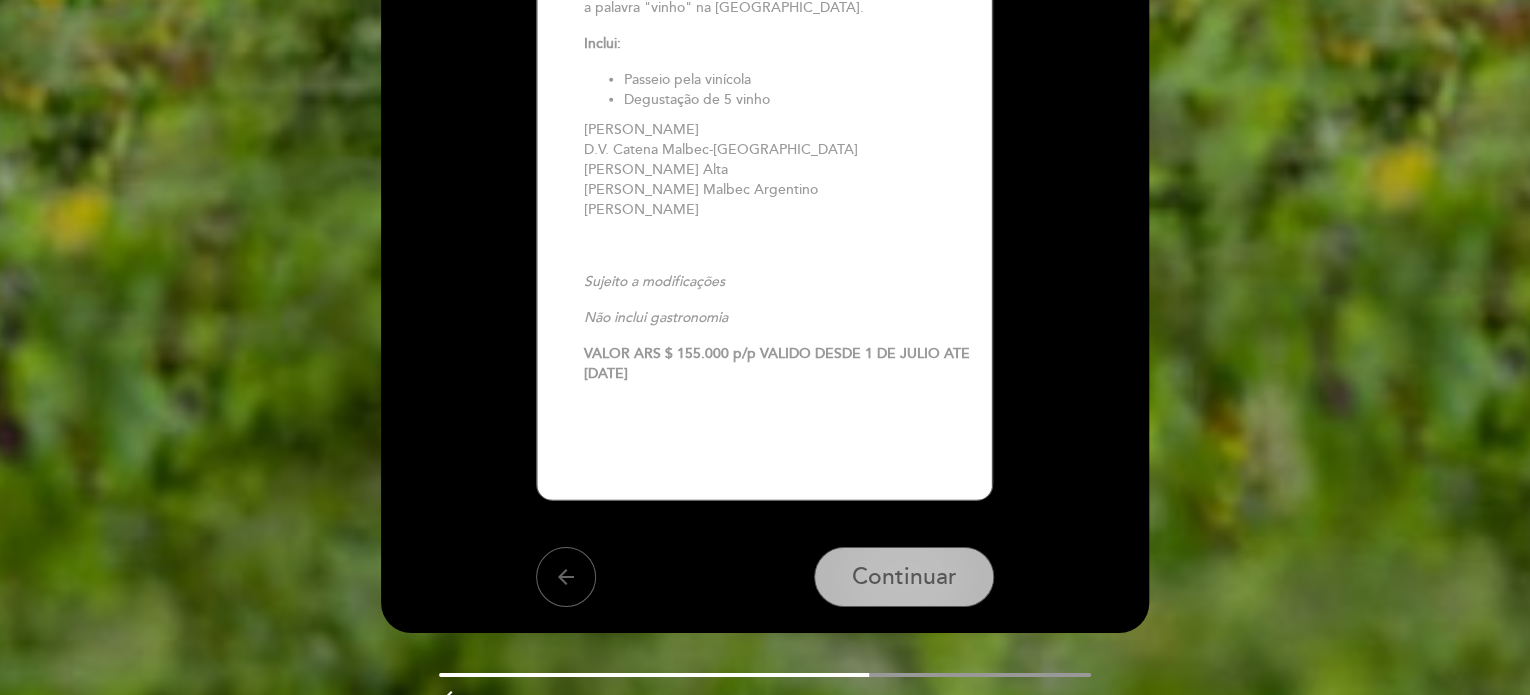click on "Continuar" at bounding box center (904, 577) 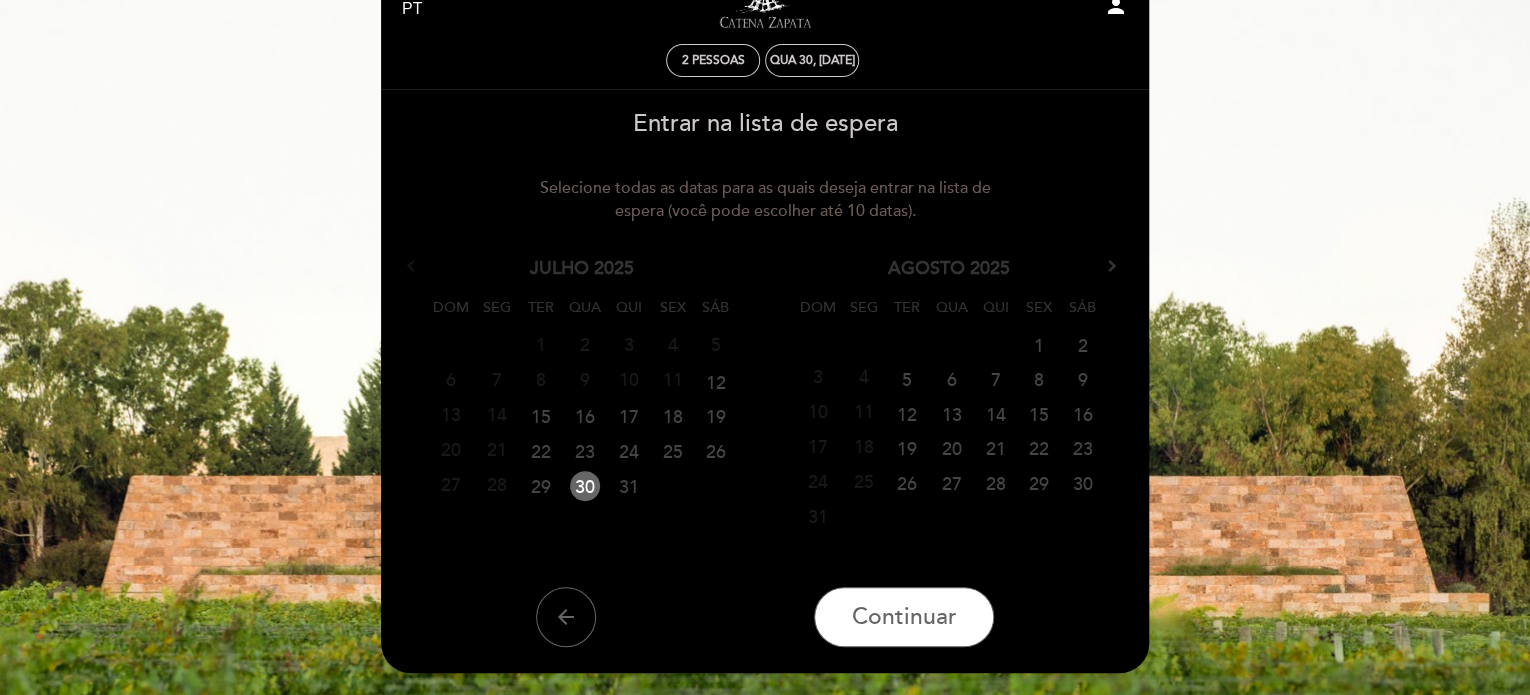 scroll, scrollTop: 100, scrollLeft: 0, axis: vertical 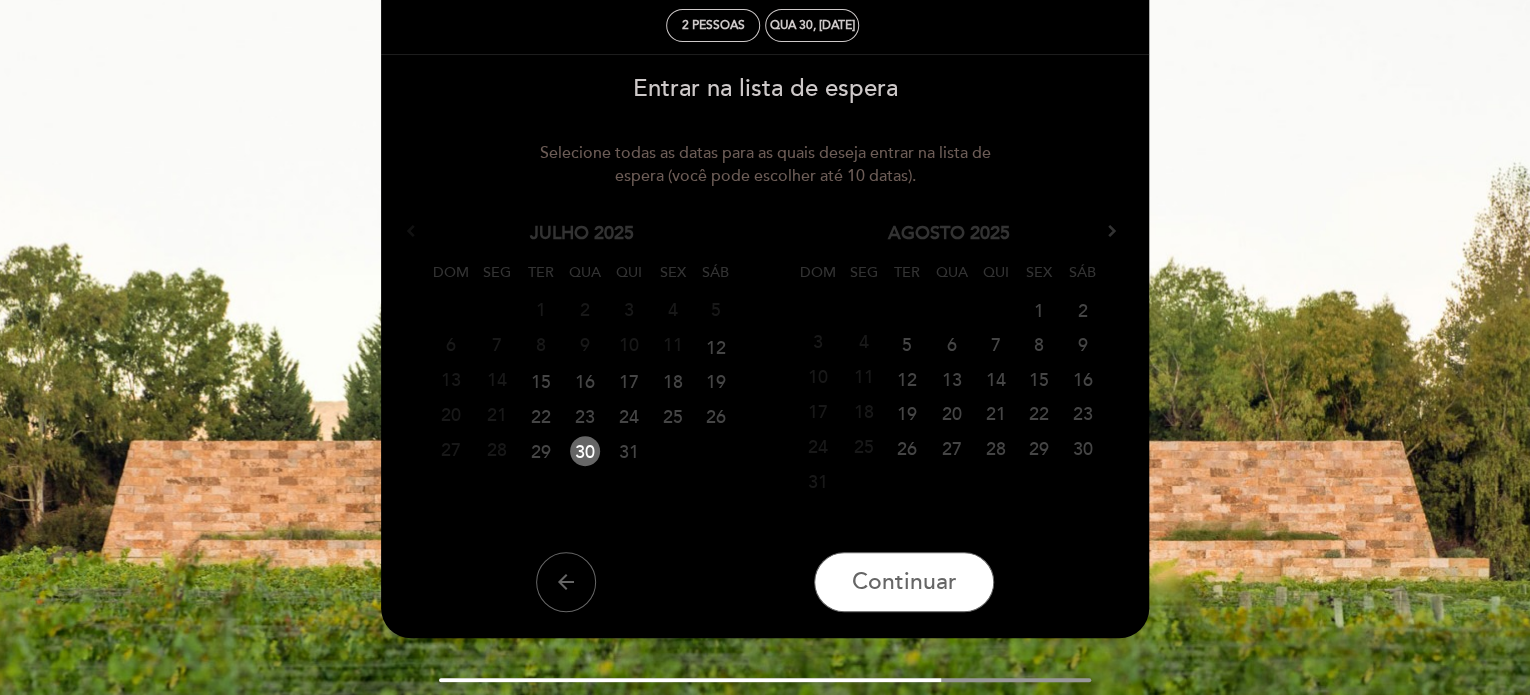 click on "30" at bounding box center [585, 451] 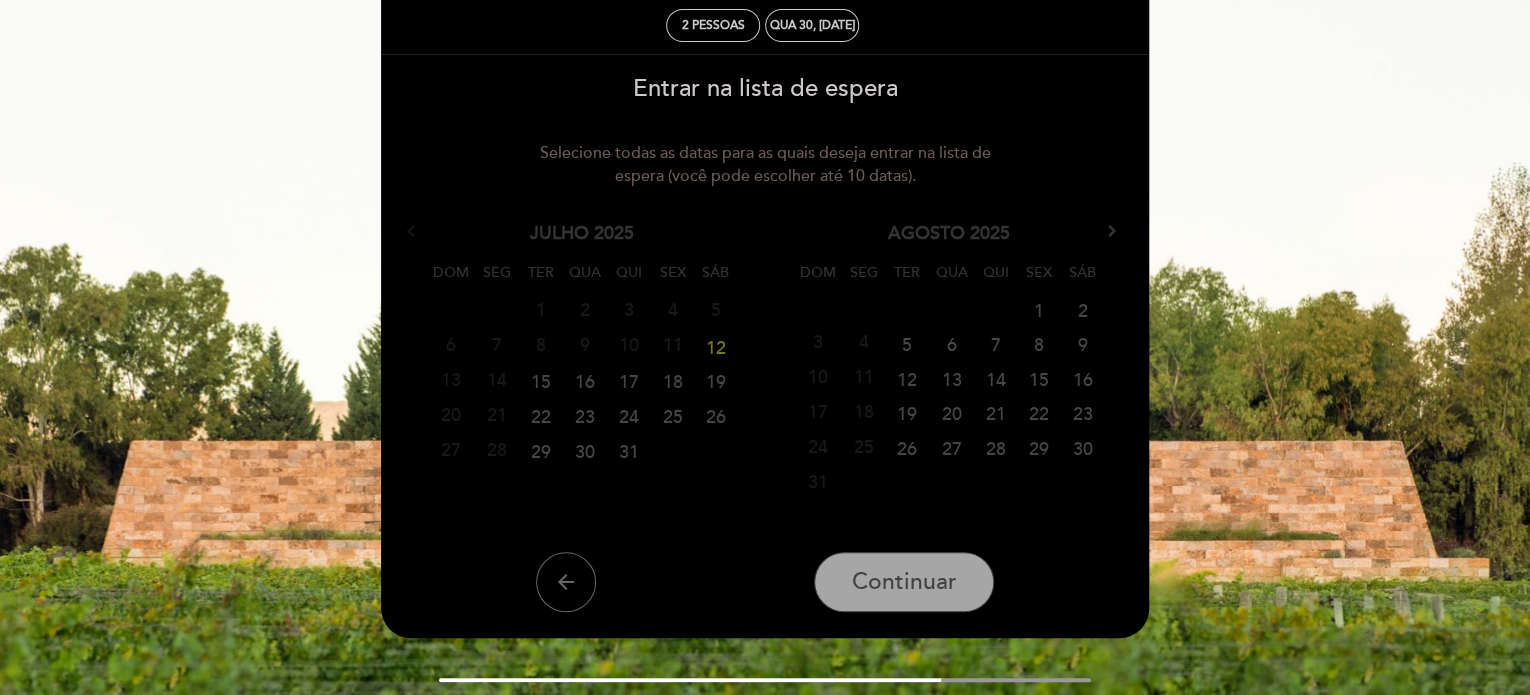click on "30" at bounding box center (584, 451) 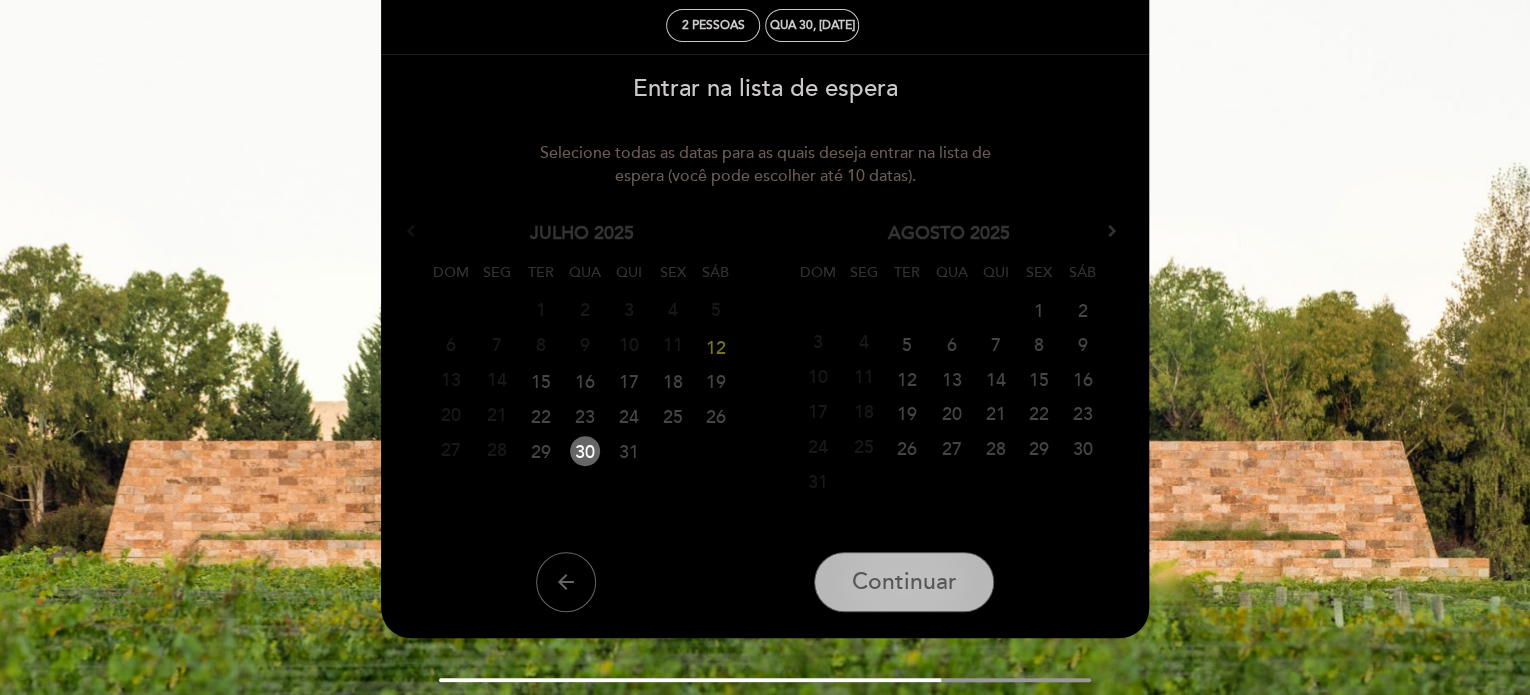 click on "Continuar" at bounding box center (904, 582) 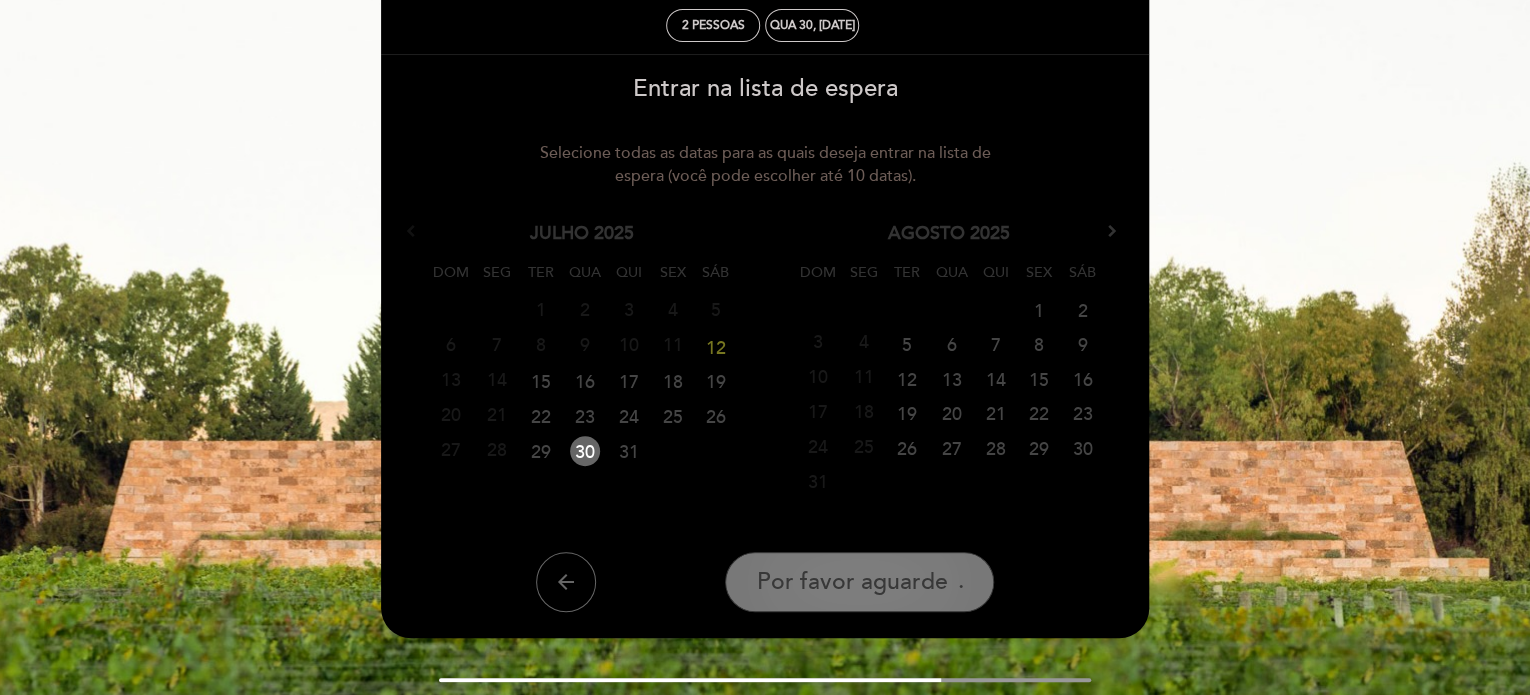 scroll, scrollTop: 0, scrollLeft: 0, axis: both 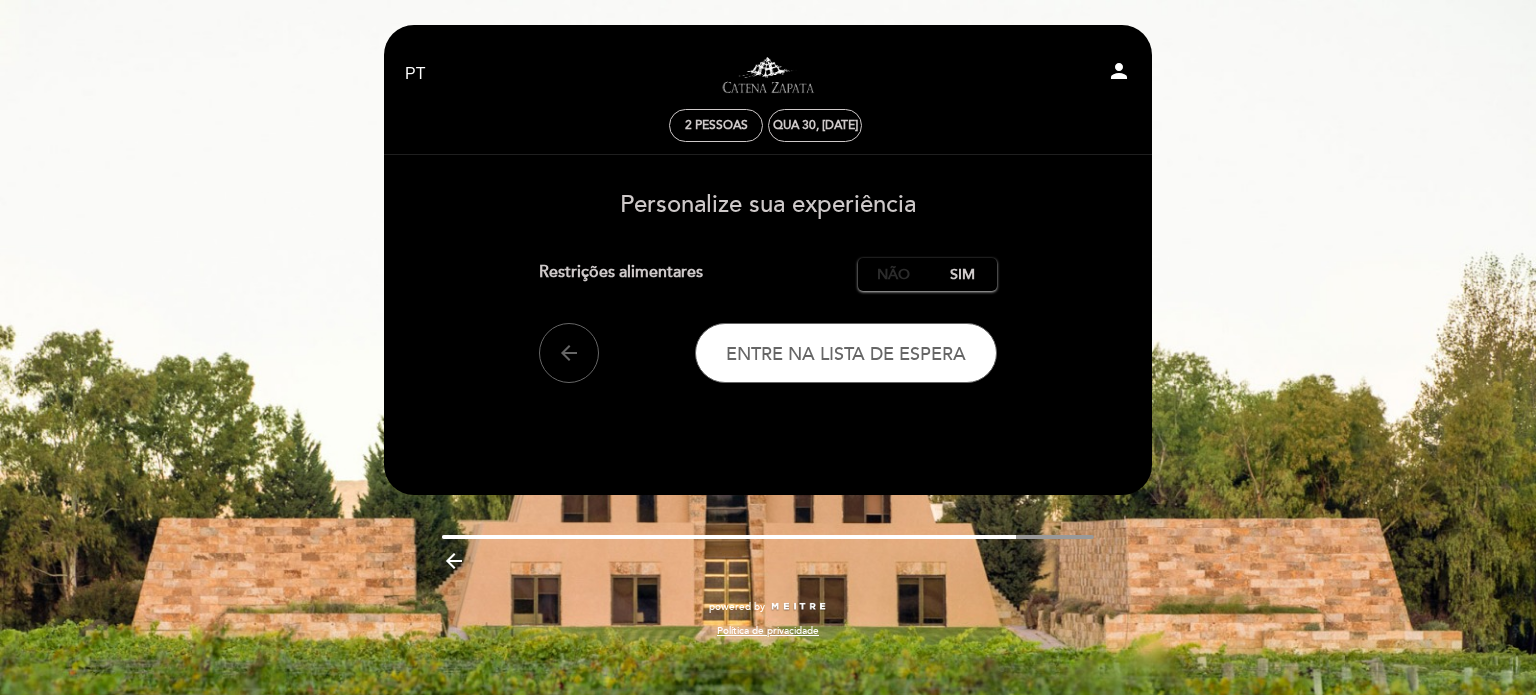 click on "Não" at bounding box center (893, 274) 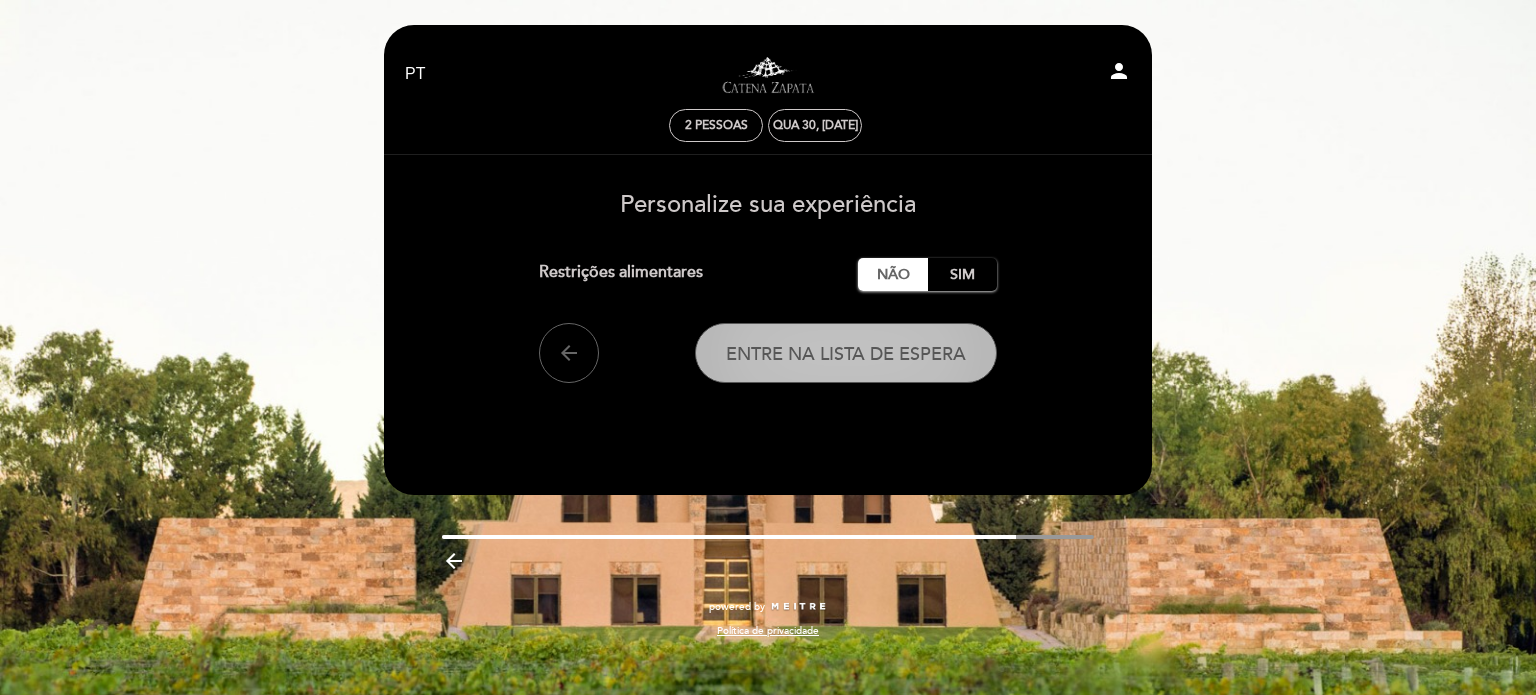 click on "Entre na lista de espera" at bounding box center (846, 354) 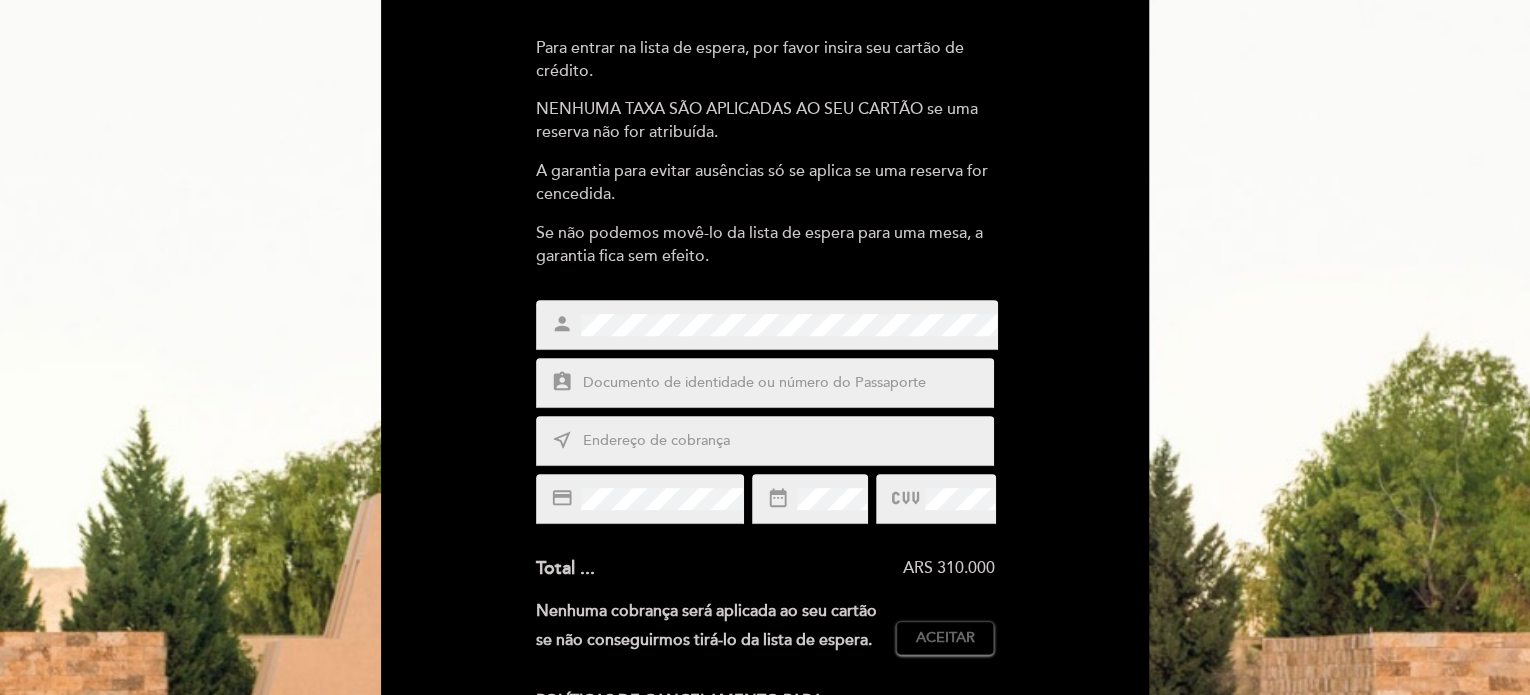 scroll, scrollTop: 300, scrollLeft: 0, axis: vertical 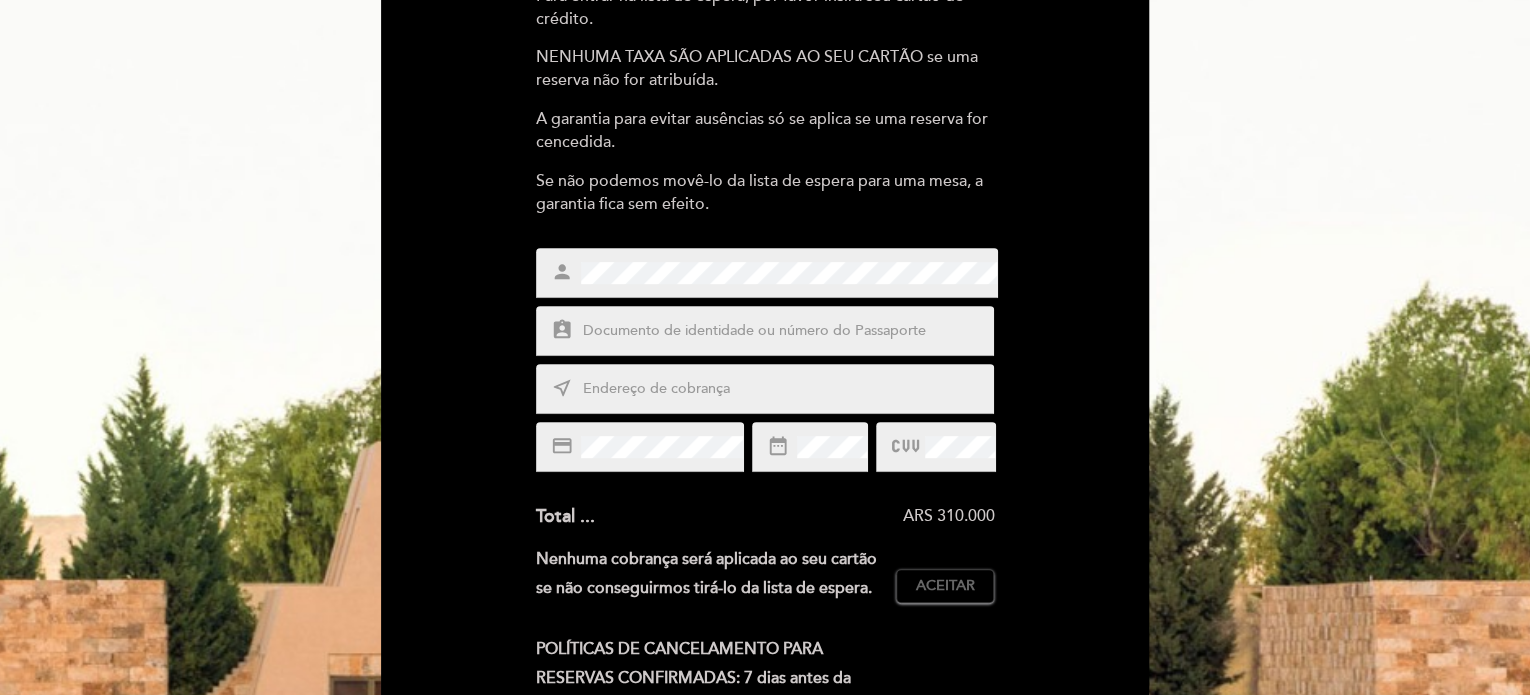 click at bounding box center (789, 331) 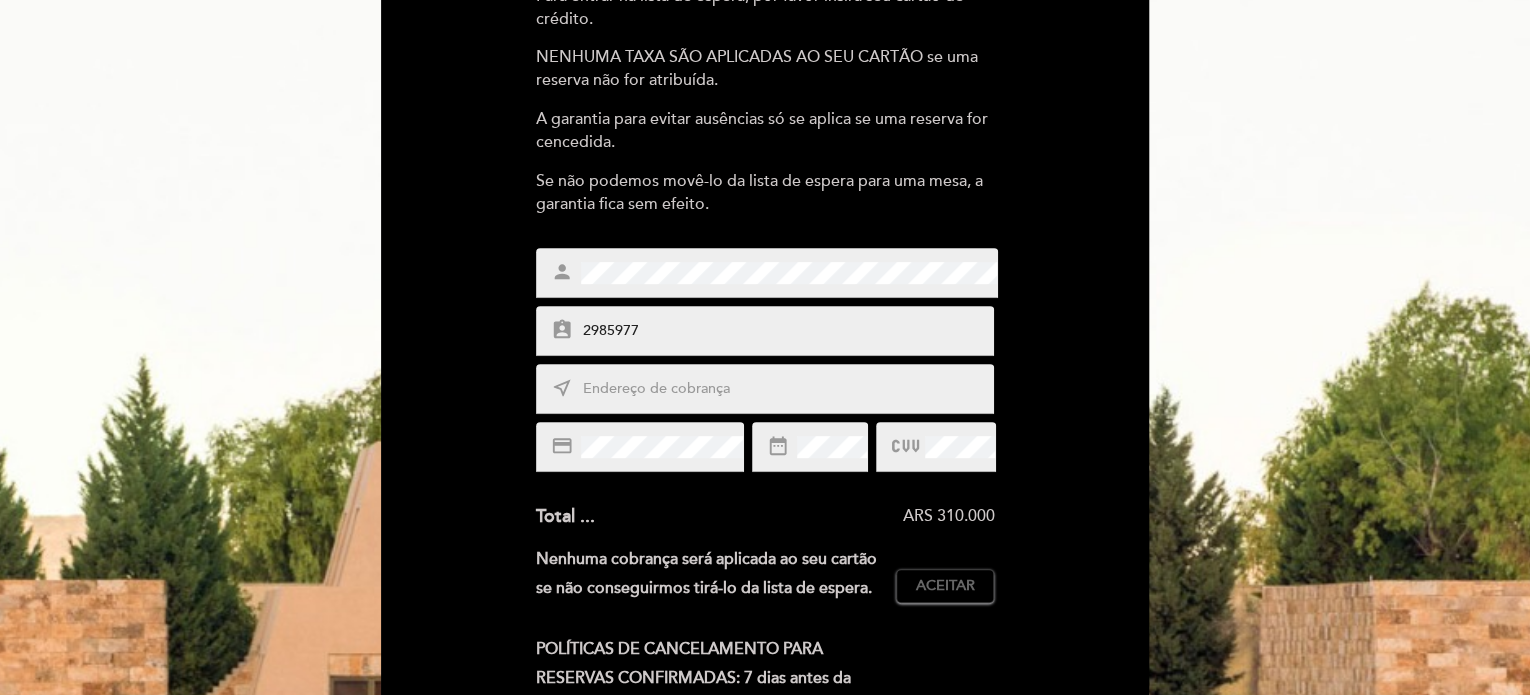 type on "2985977" 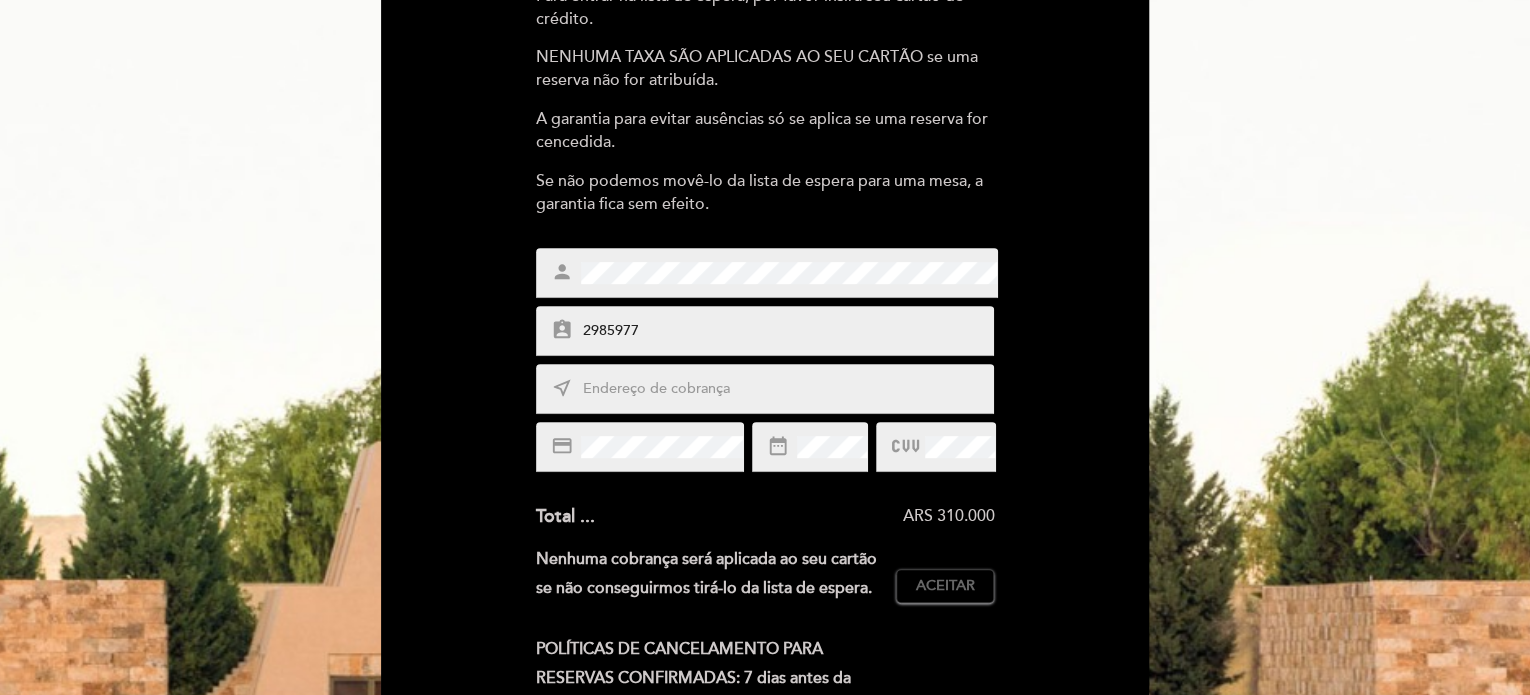 type on "[STREET_ADDRESS]" 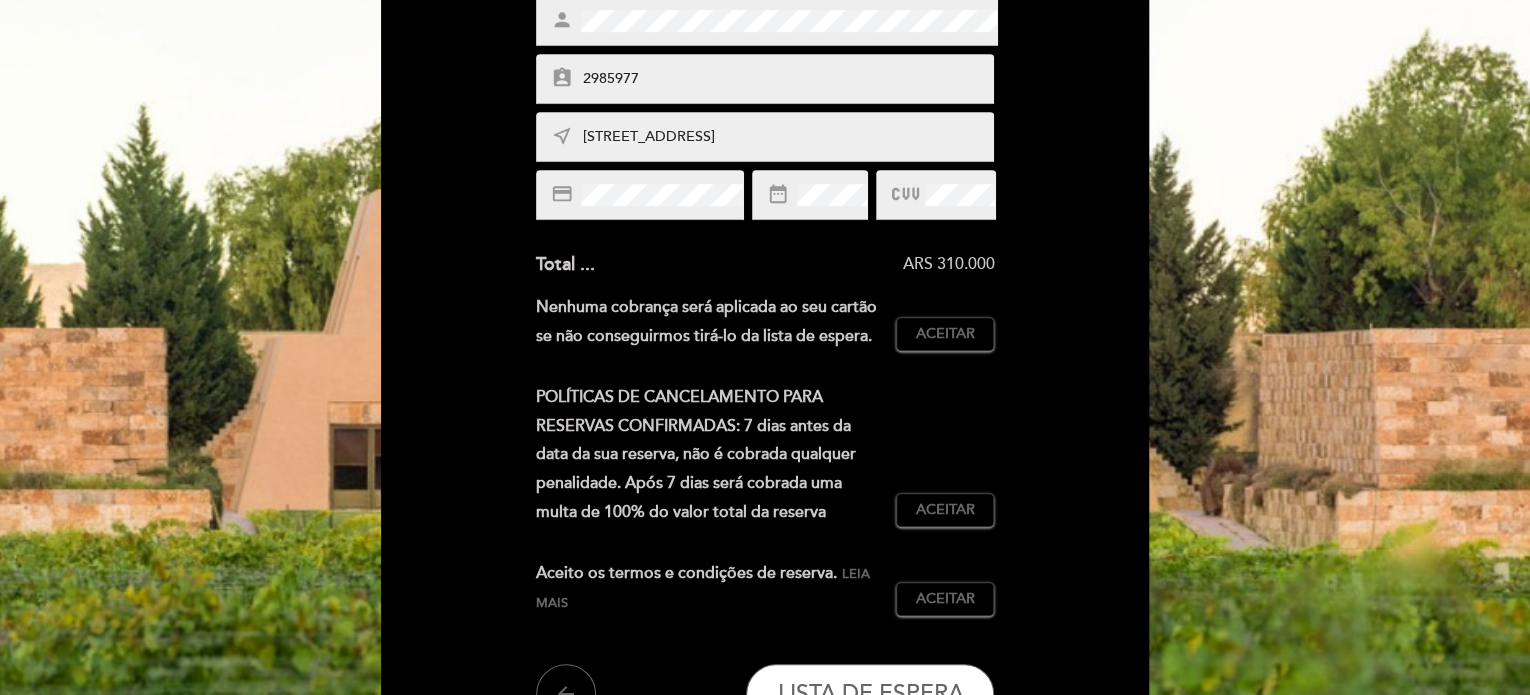 scroll, scrollTop: 600, scrollLeft: 0, axis: vertical 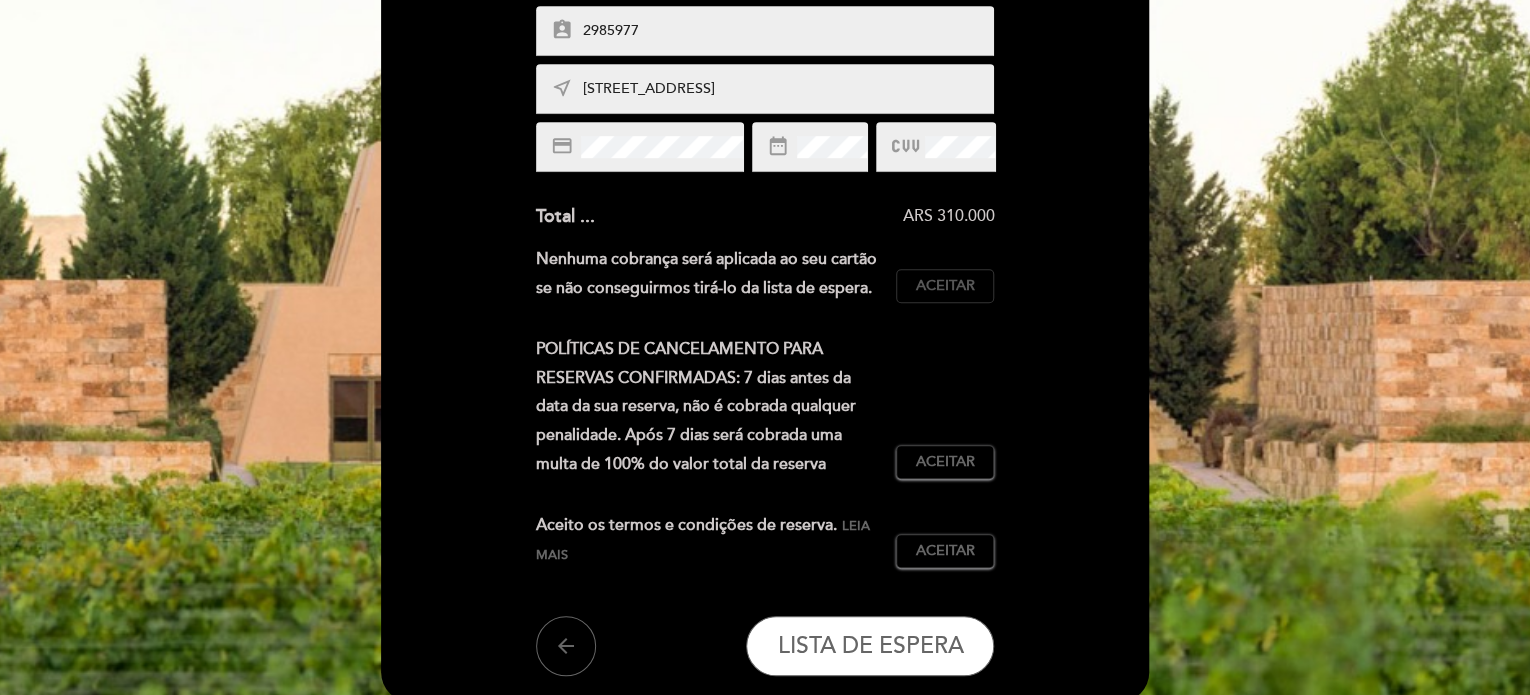 click on "Aceitar" at bounding box center (945, 286) 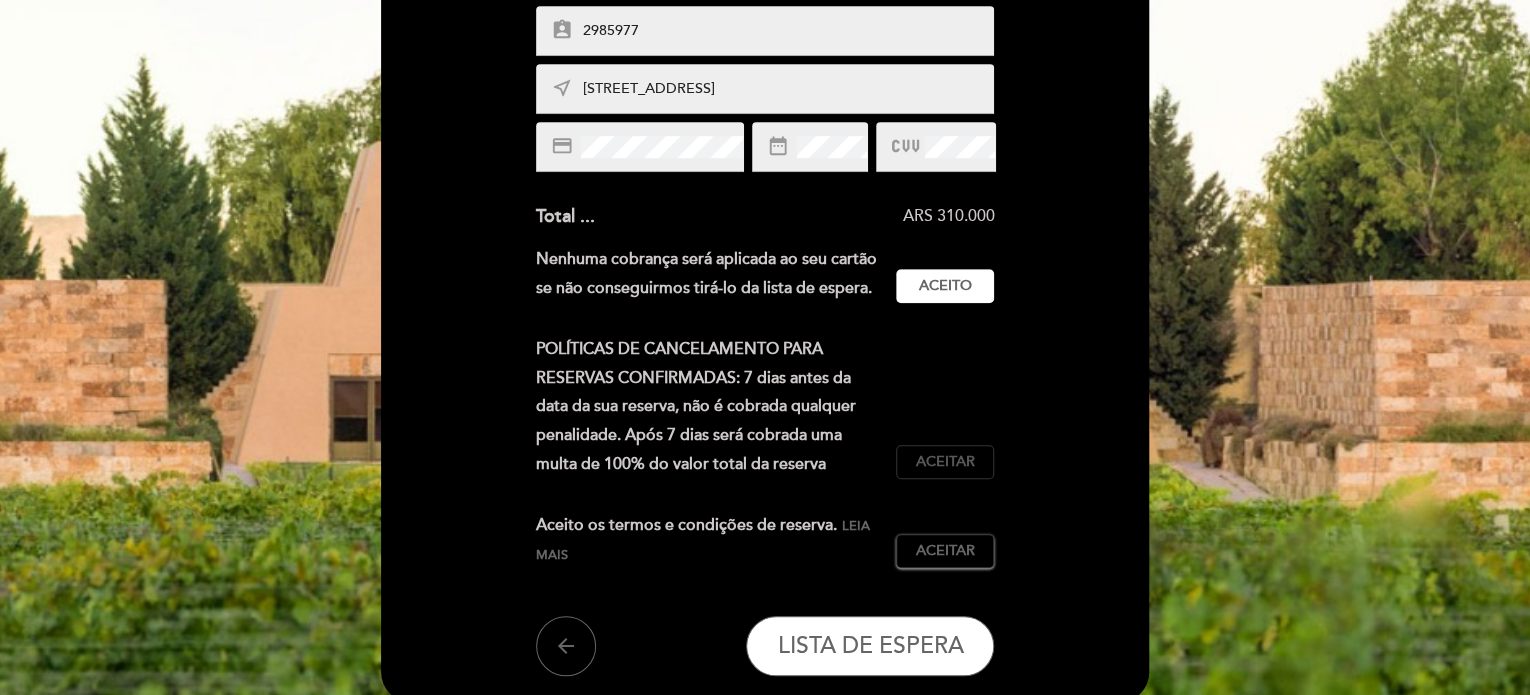 click on "Aceitar" at bounding box center (945, 462) 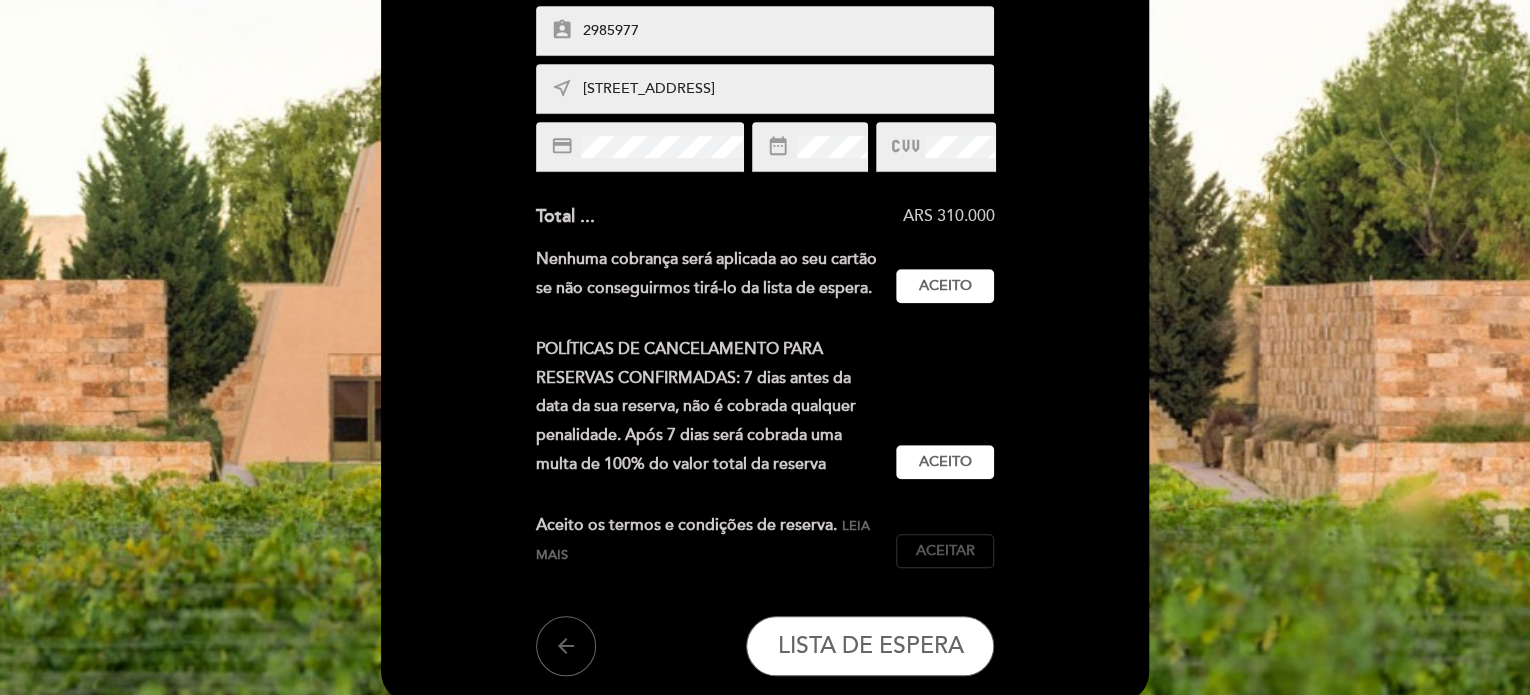 click on "Aceitar" at bounding box center (945, 551) 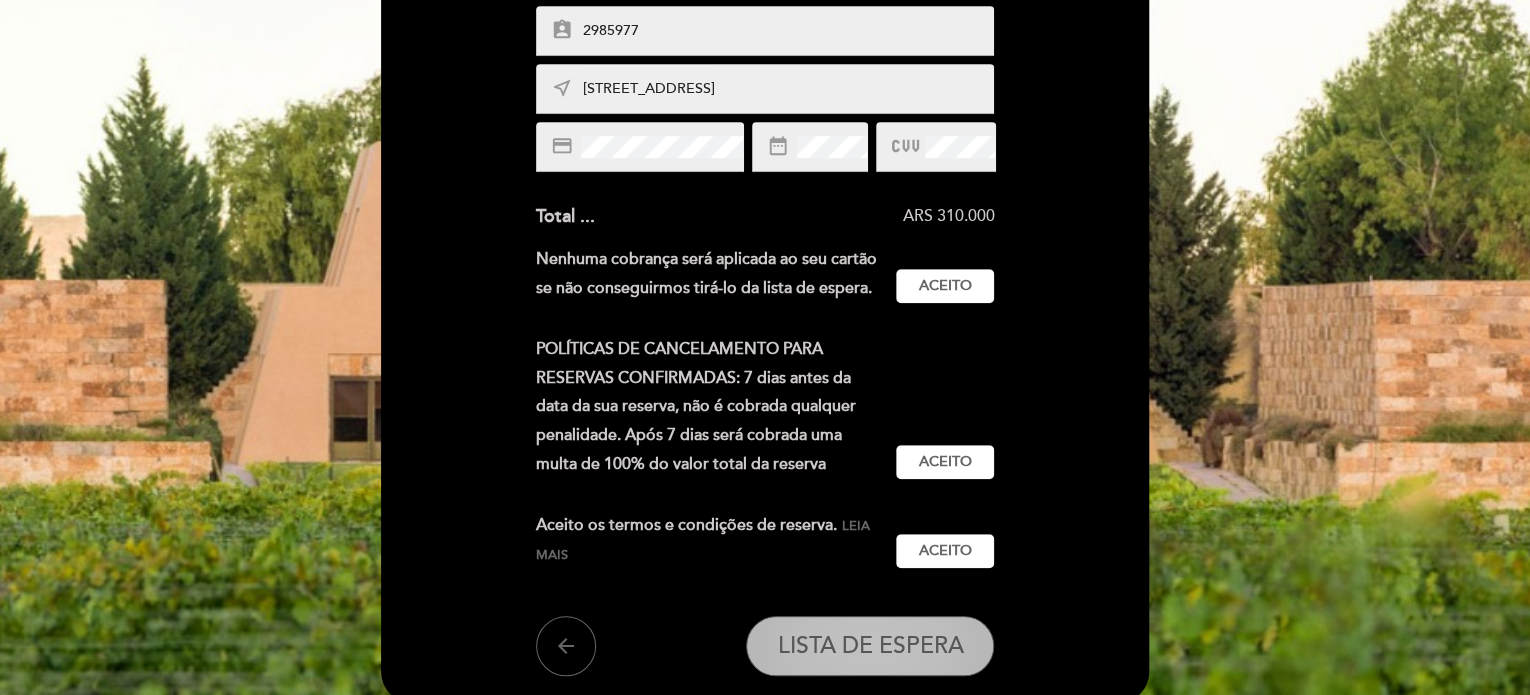 click on "LISTA DE ESPERA" at bounding box center (870, 646) 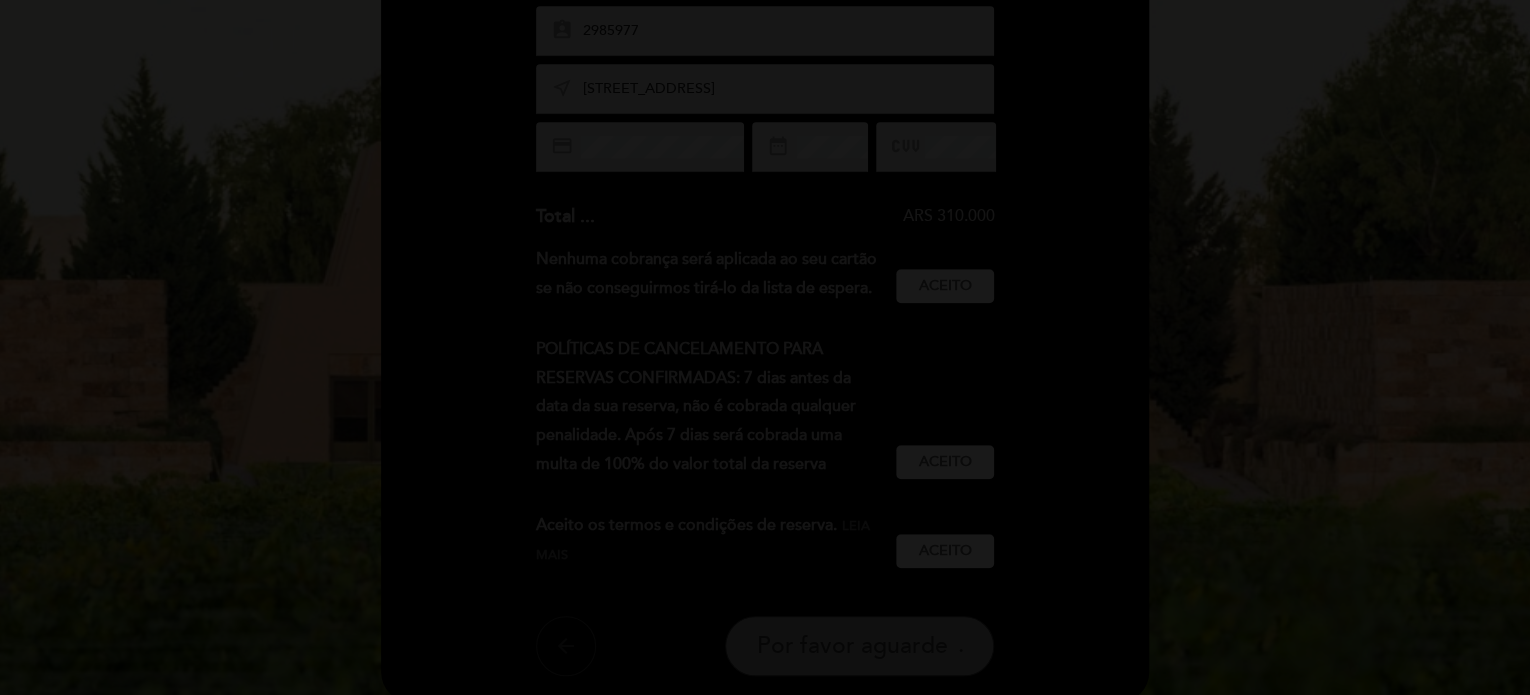 scroll, scrollTop: 0, scrollLeft: 0, axis: both 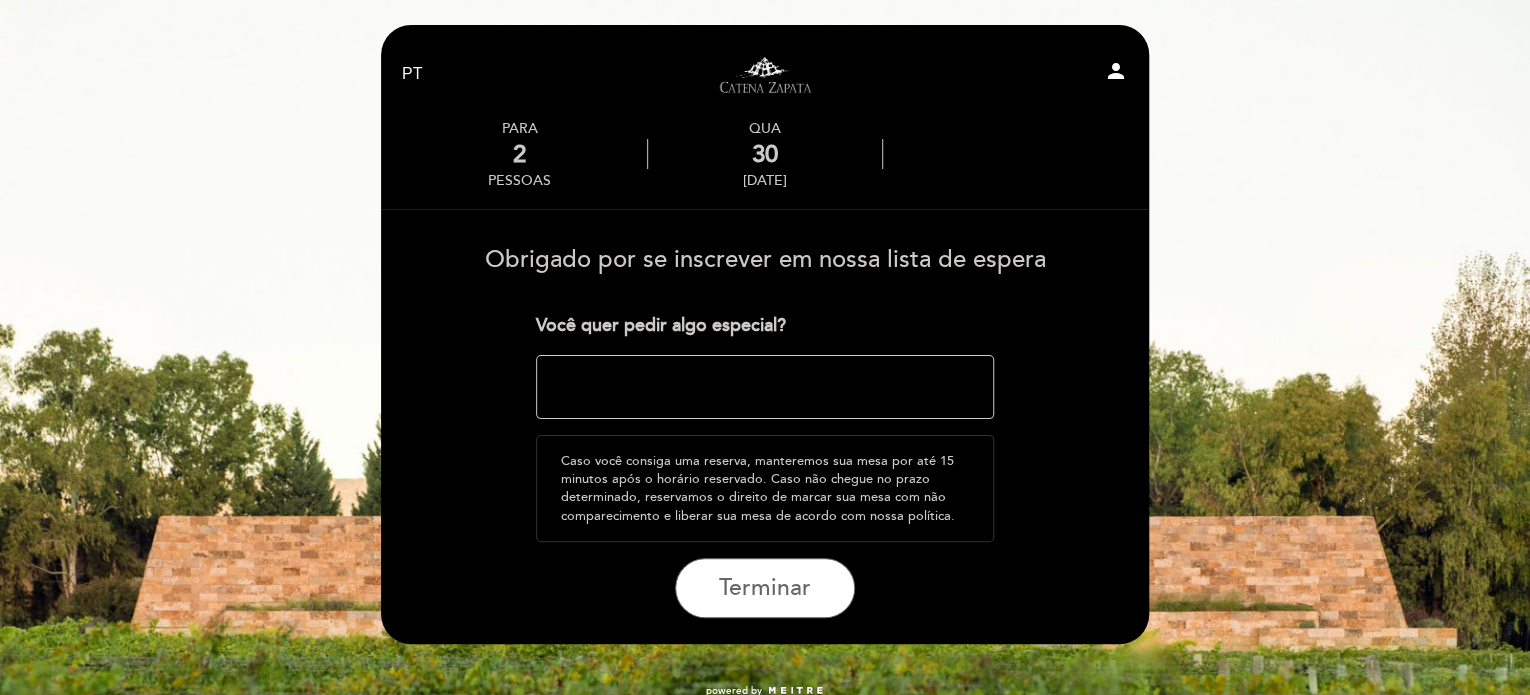 click at bounding box center [765, 387] 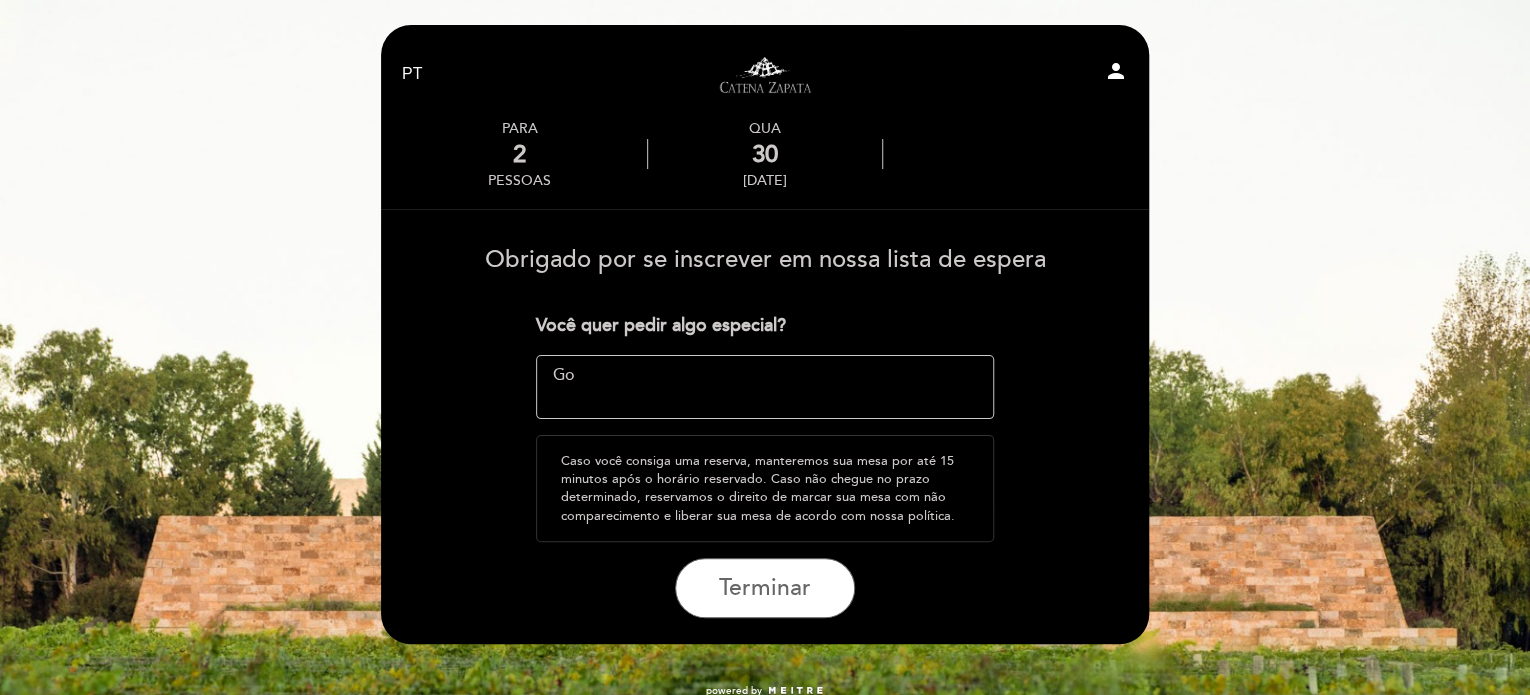 type on "G" 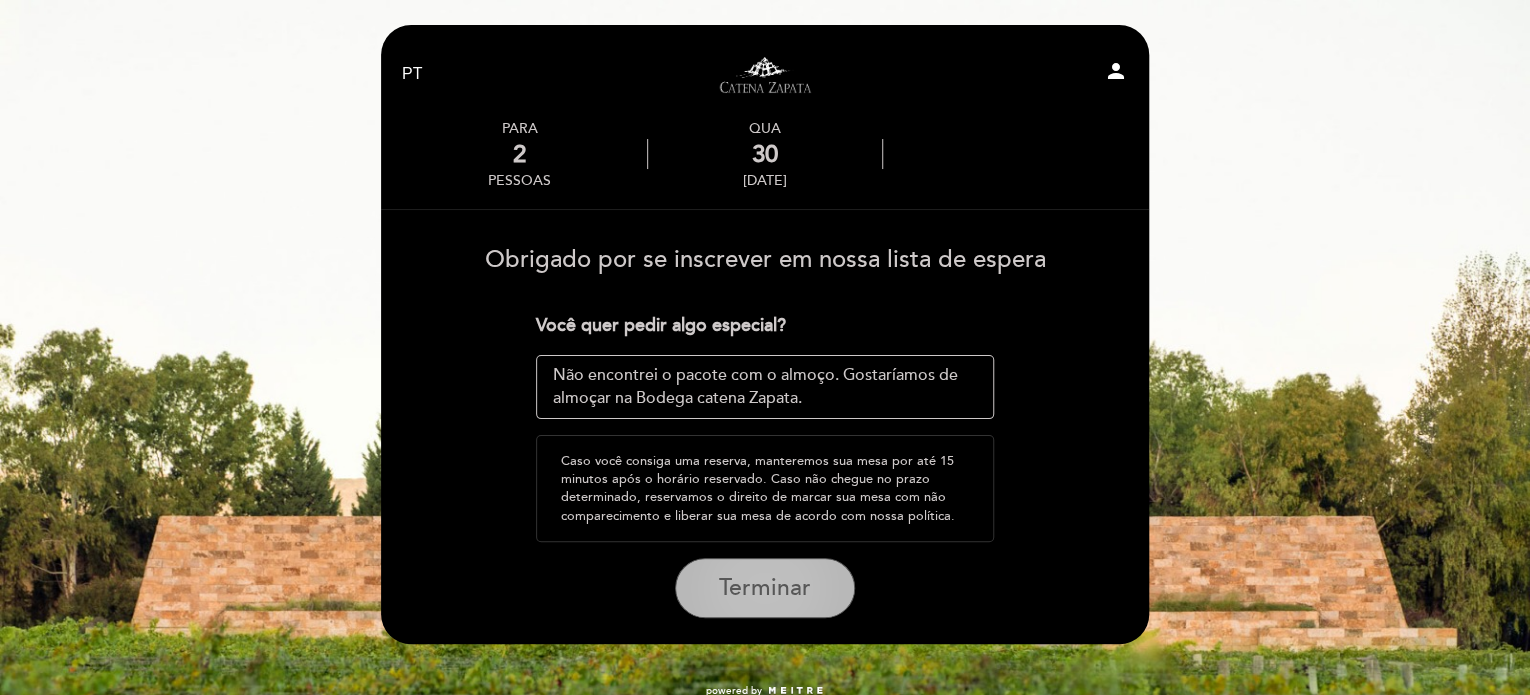 type on "Não encontrei o pacote com o almoço. Gostaríamos de almoçar na Bodega catena Zapata." 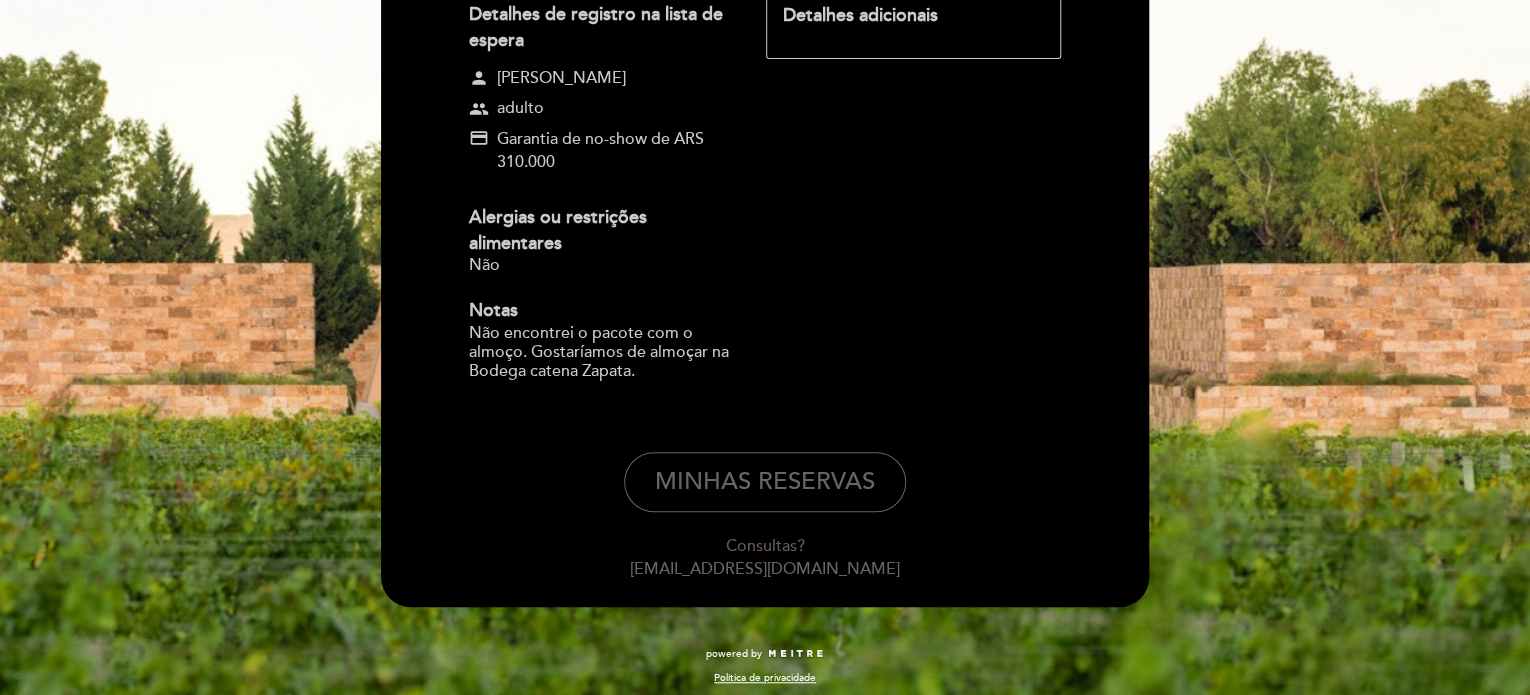 scroll, scrollTop: 100, scrollLeft: 0, axis: vertical 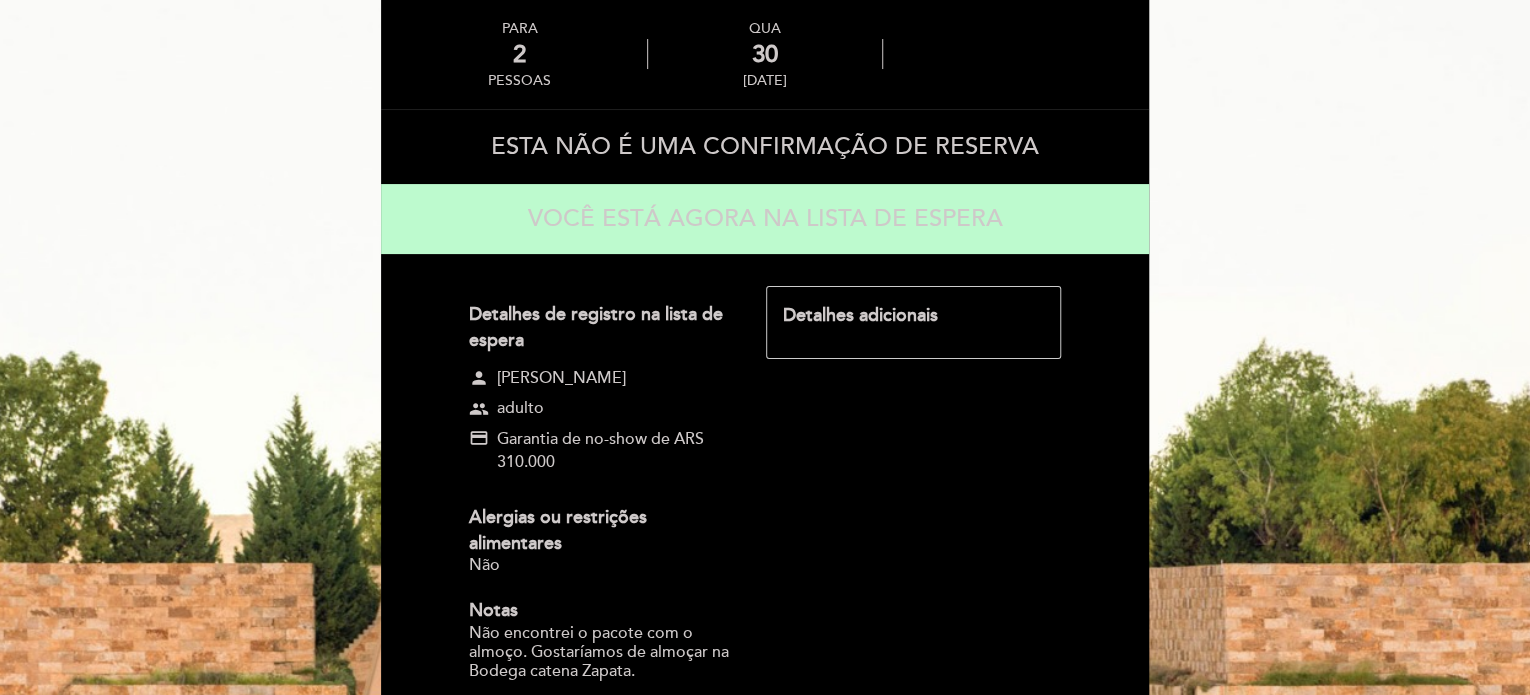 click on "Detalhes adicionais" at bounding box center (913, 322) 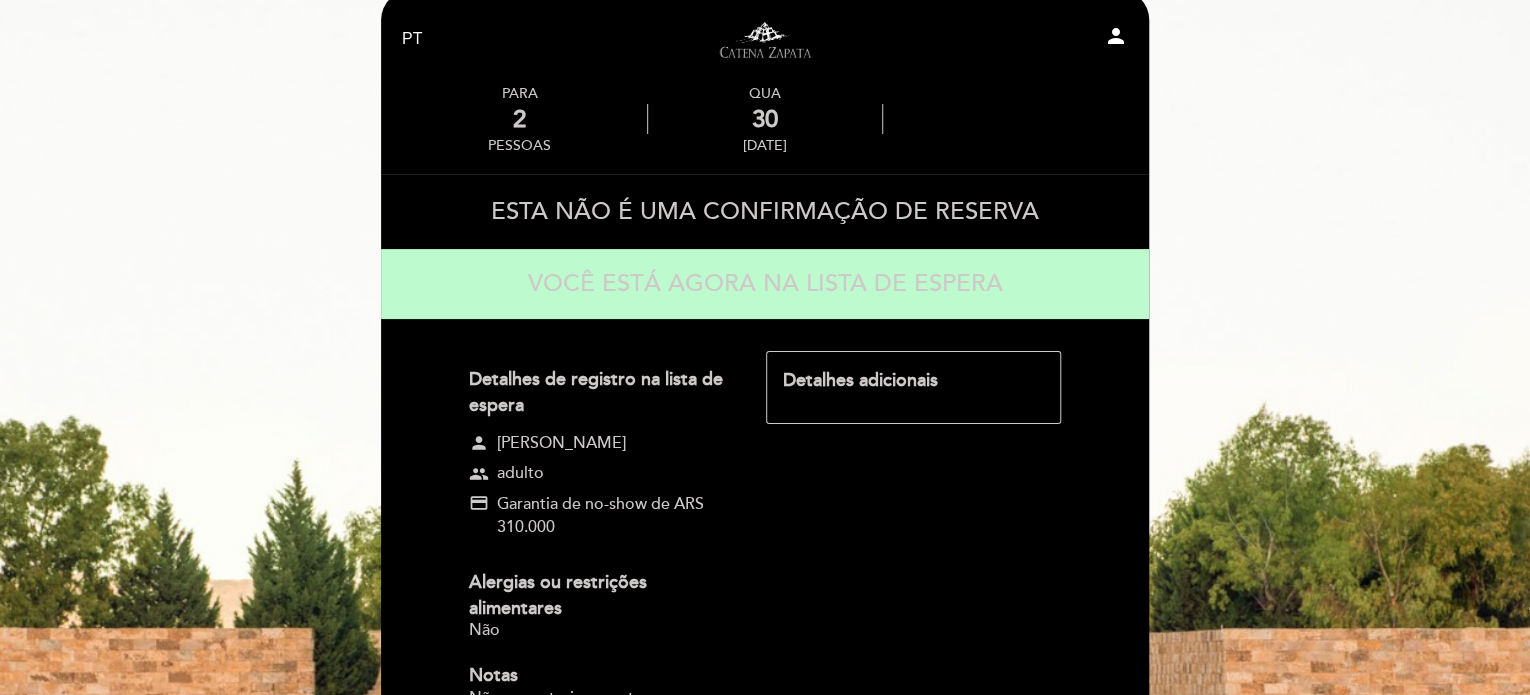scroll, scrollTop: 0, scrollLeft: 0, axis: both 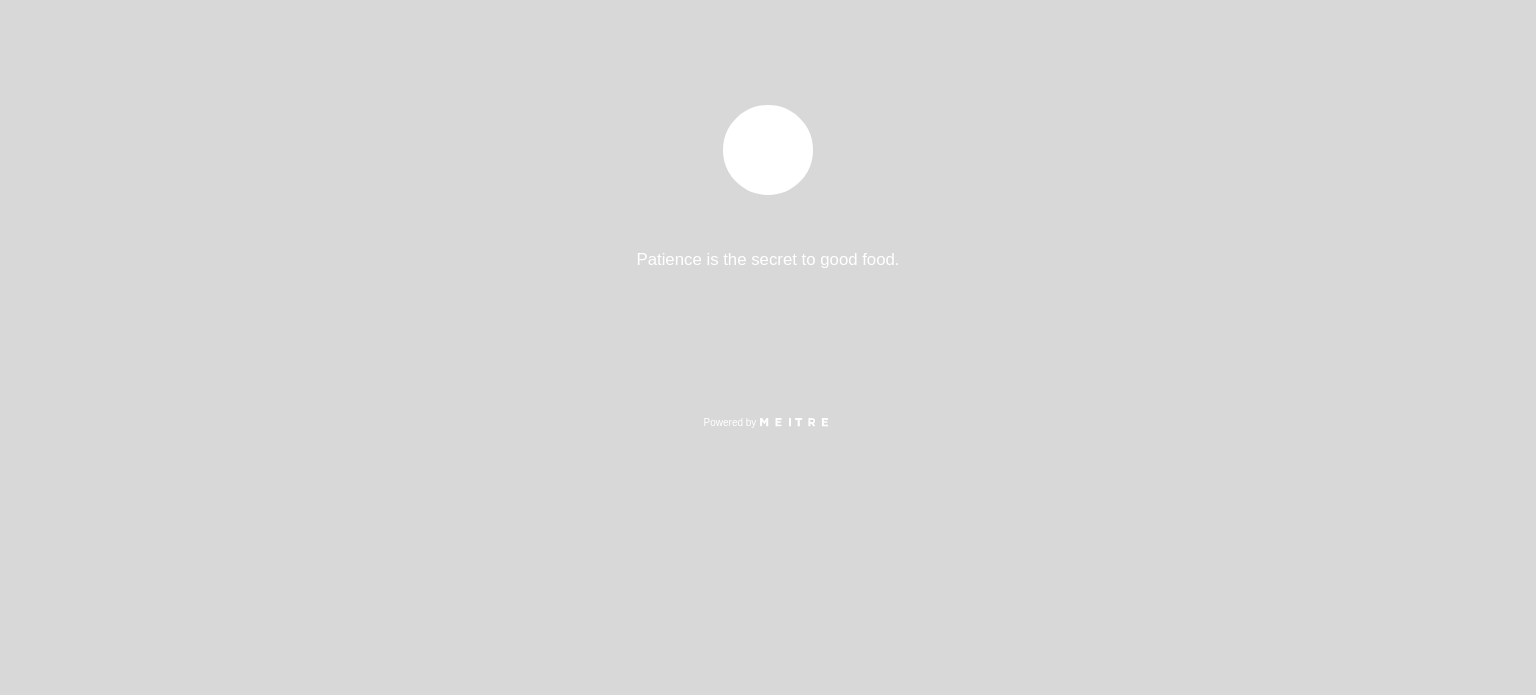 select on "pt" 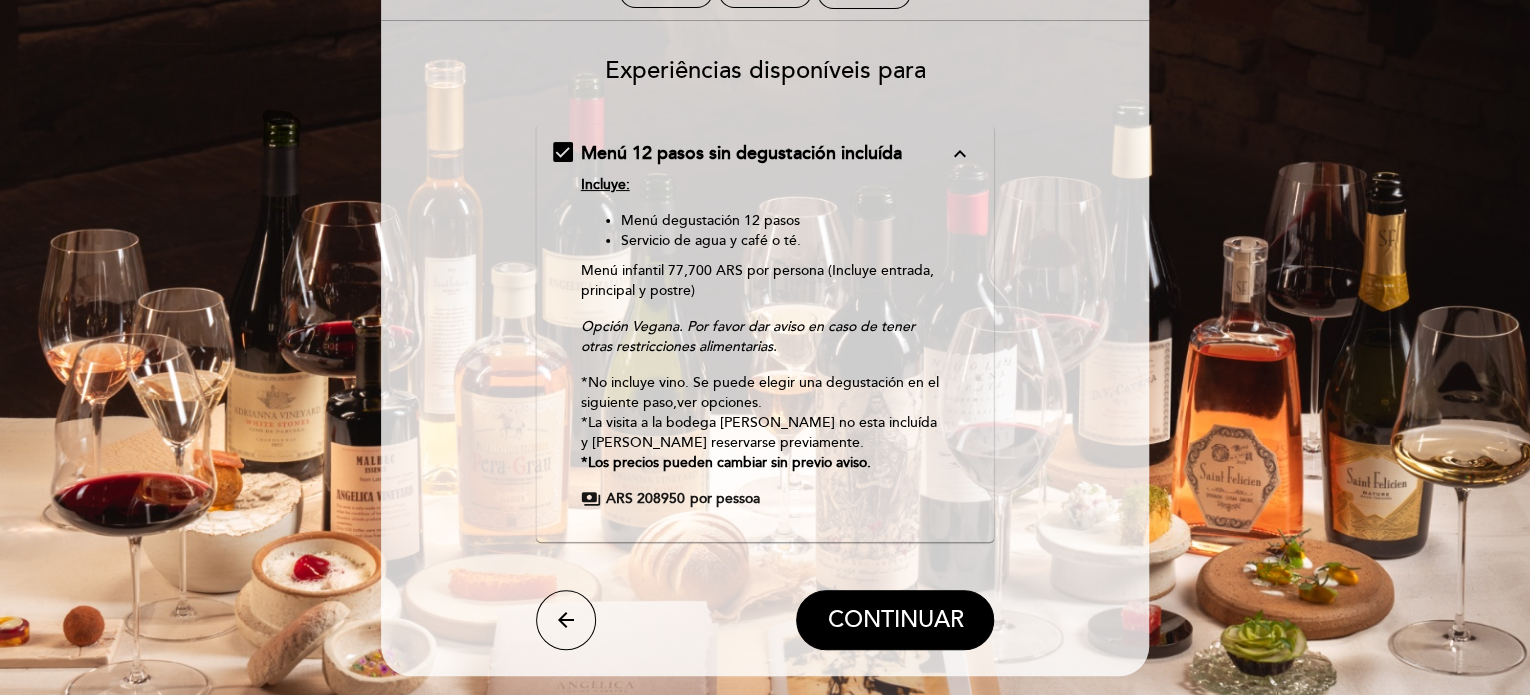 scroll, scrollTop: 100, scrollLeft: 0, axis: vertical 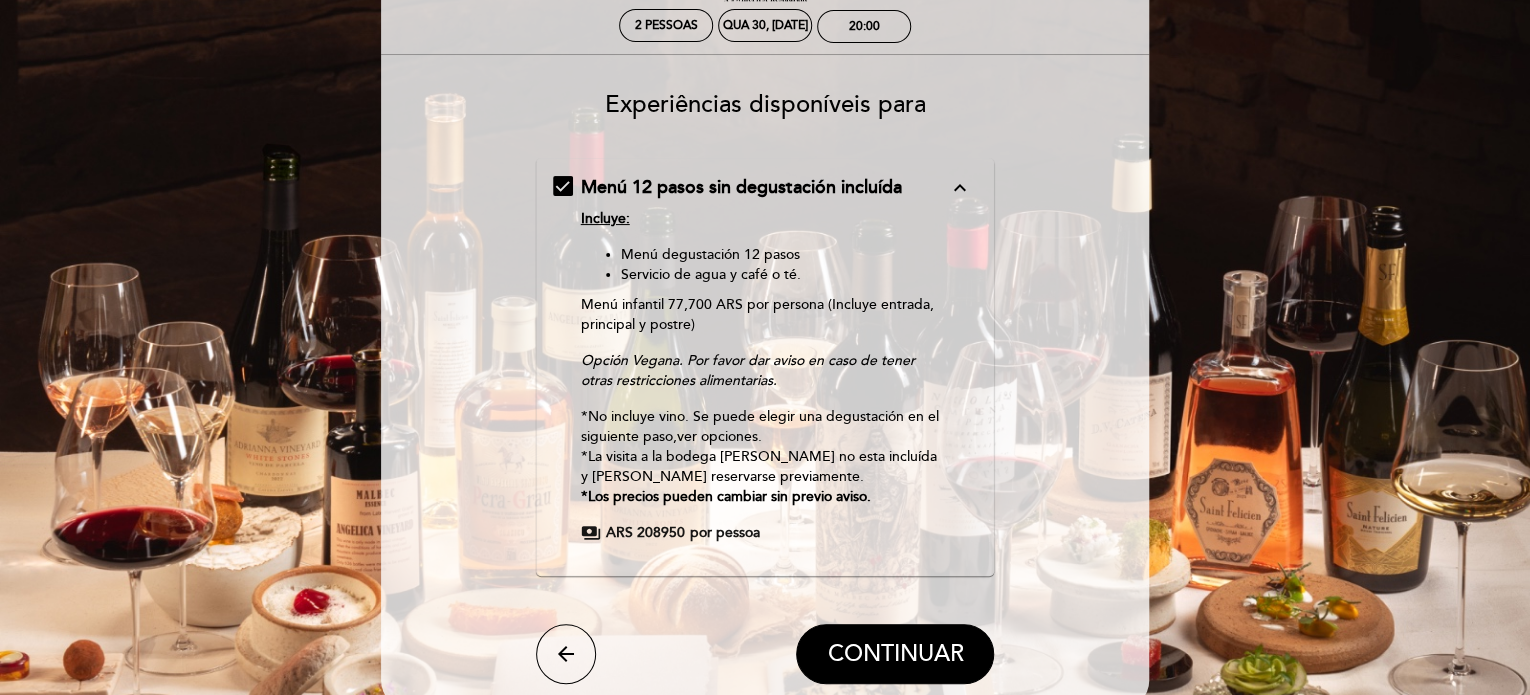 click on "expand_less" at bounding box center (959, 188) 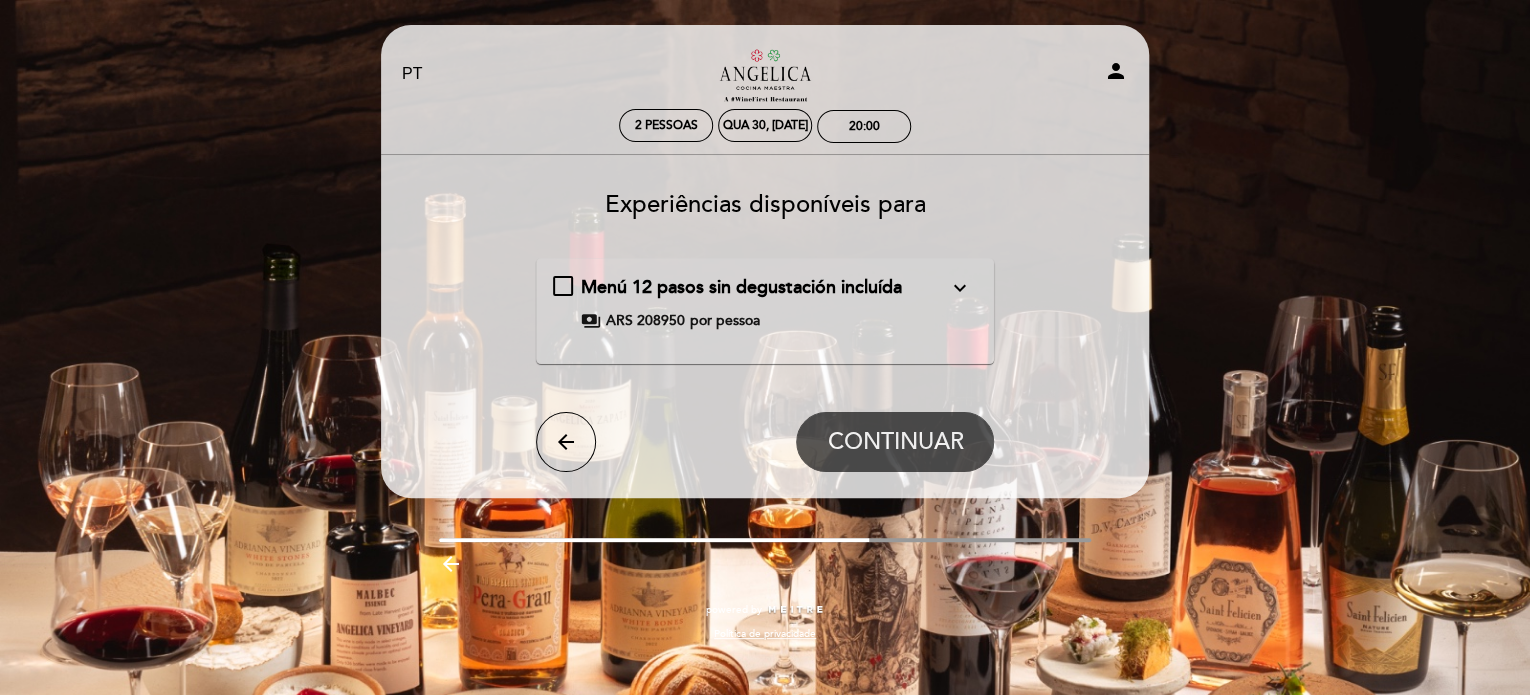 scroll, scrollTop: 0, scrollLeft: 0, axis: both 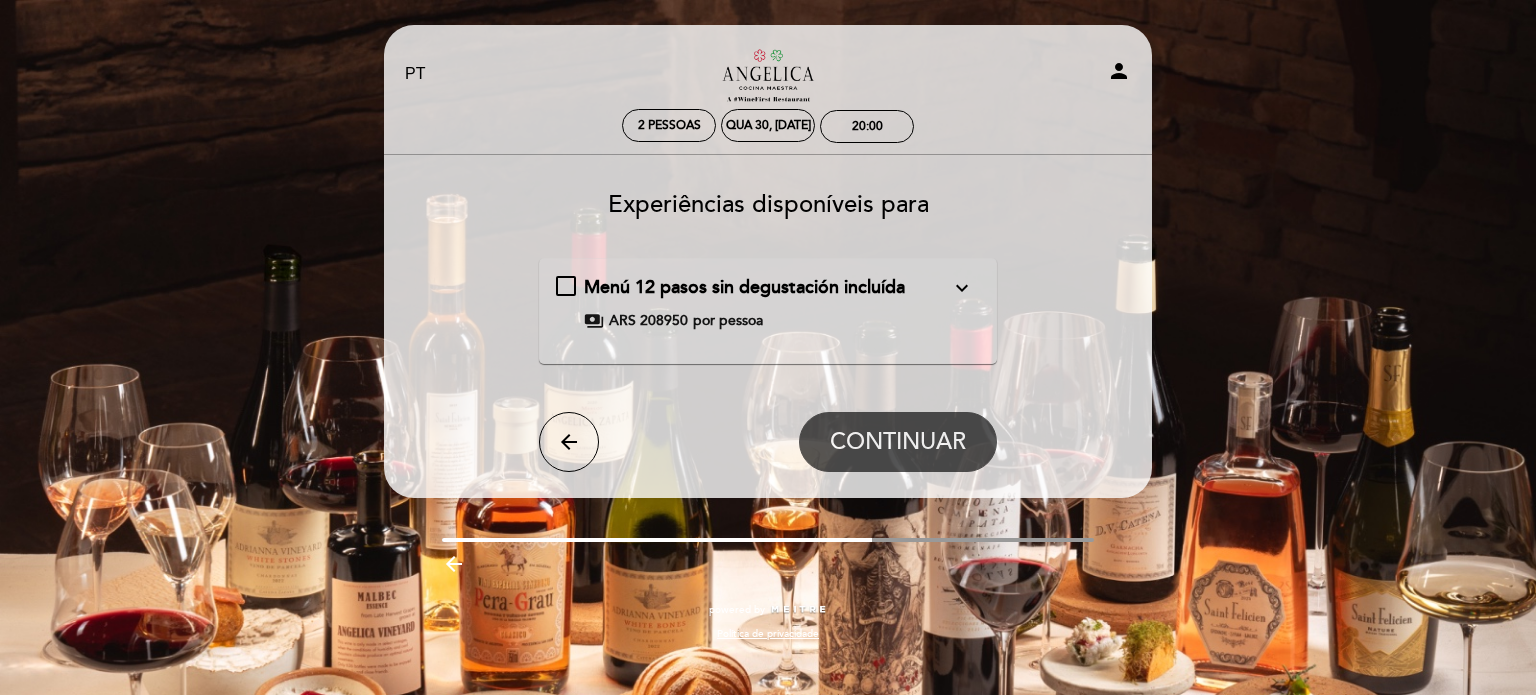 click on "expand_more" at bounding box center [962, 288] 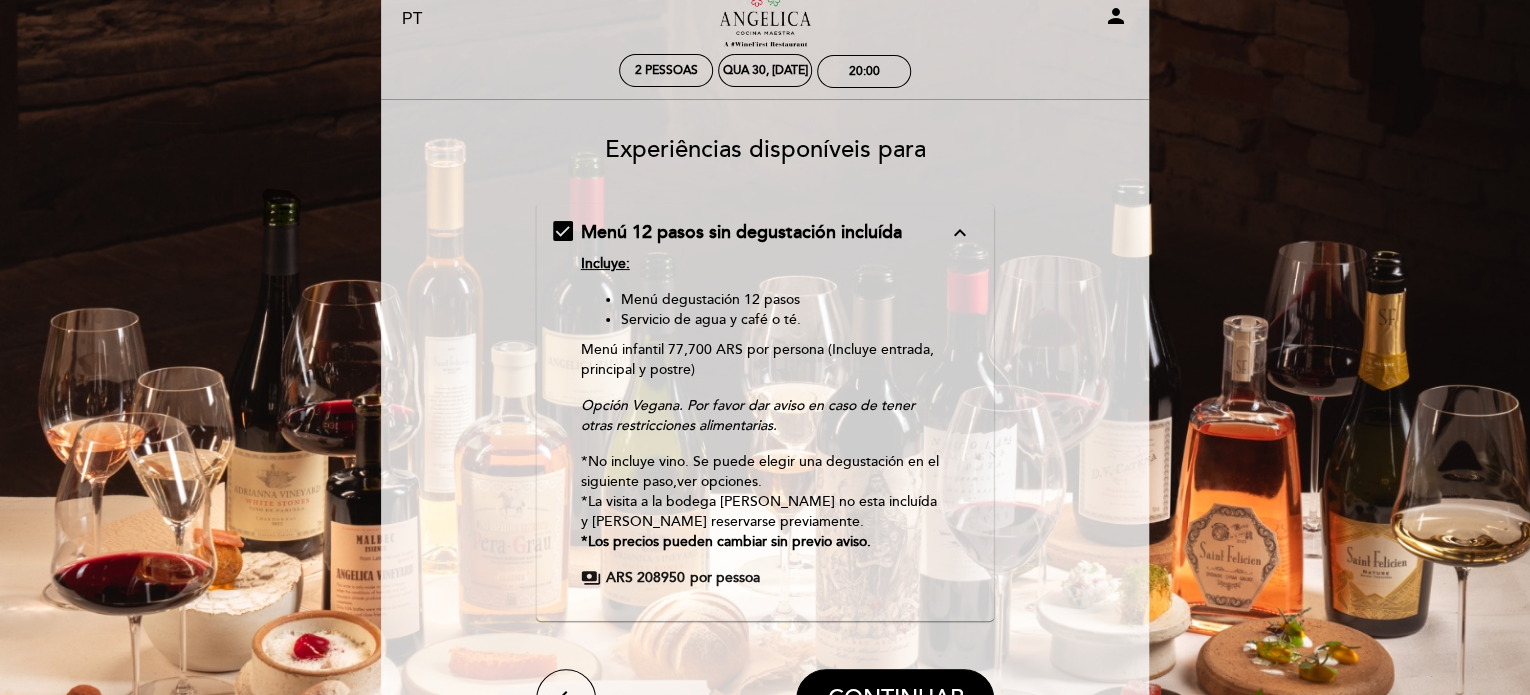 scroll, scrollTop: 100, scrollLeft: 0, axis: vertical 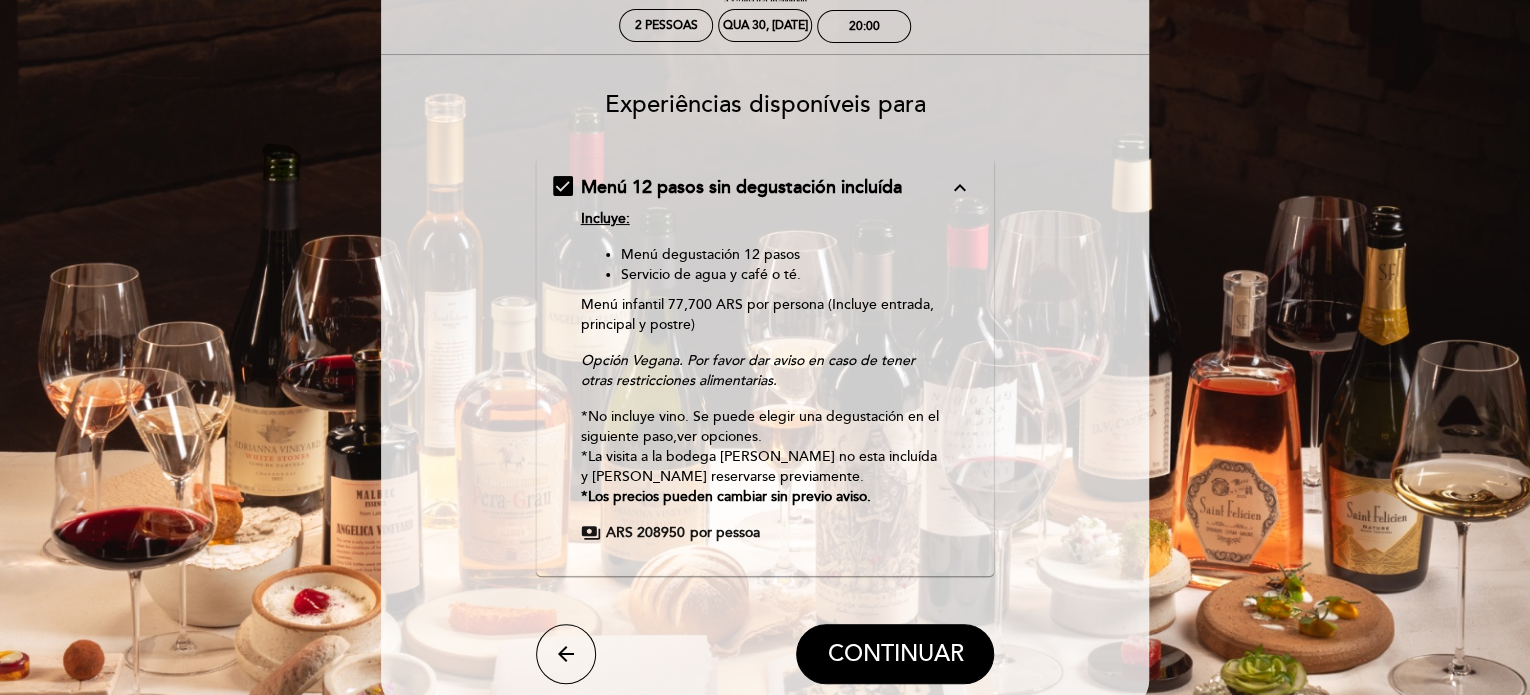 click on "ARS 208950" at bounding box center [645, 533] 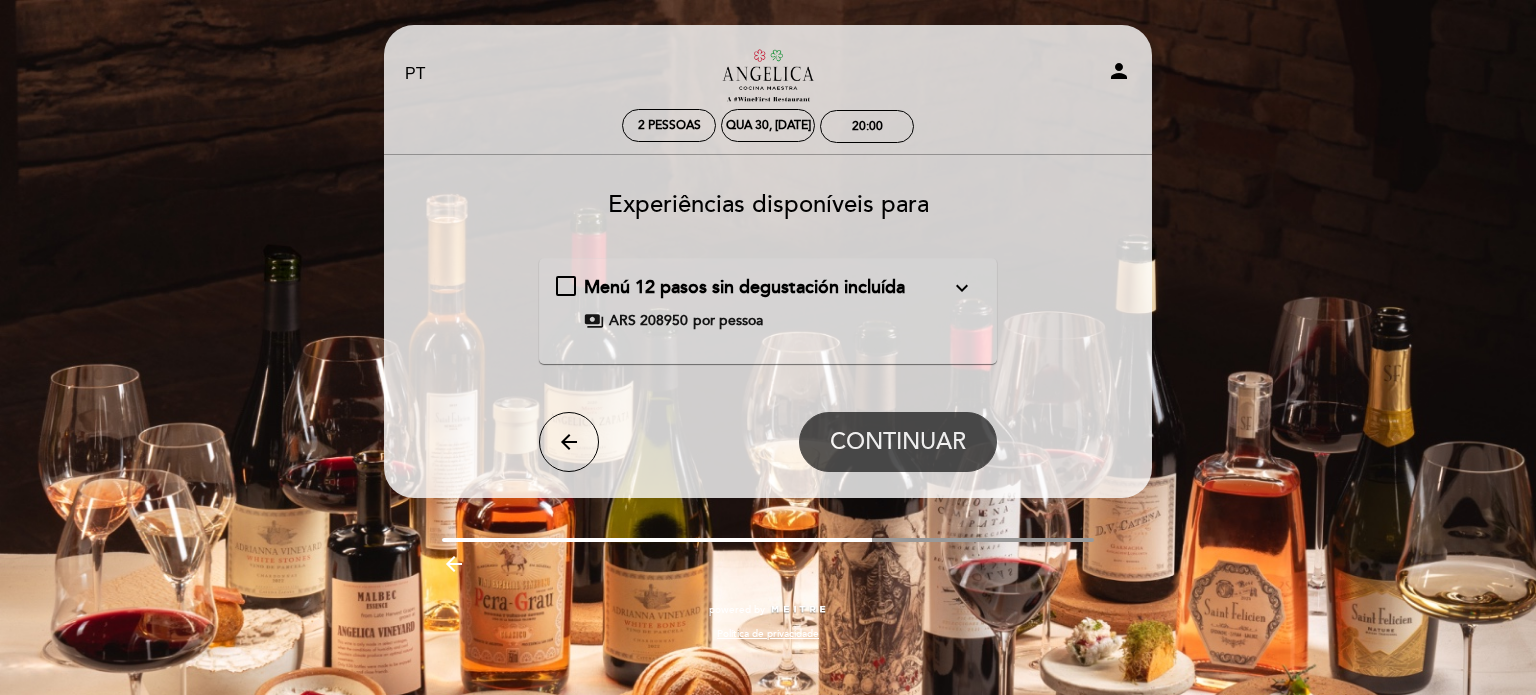 click on "expand_more" at bounding box center (962, 288) 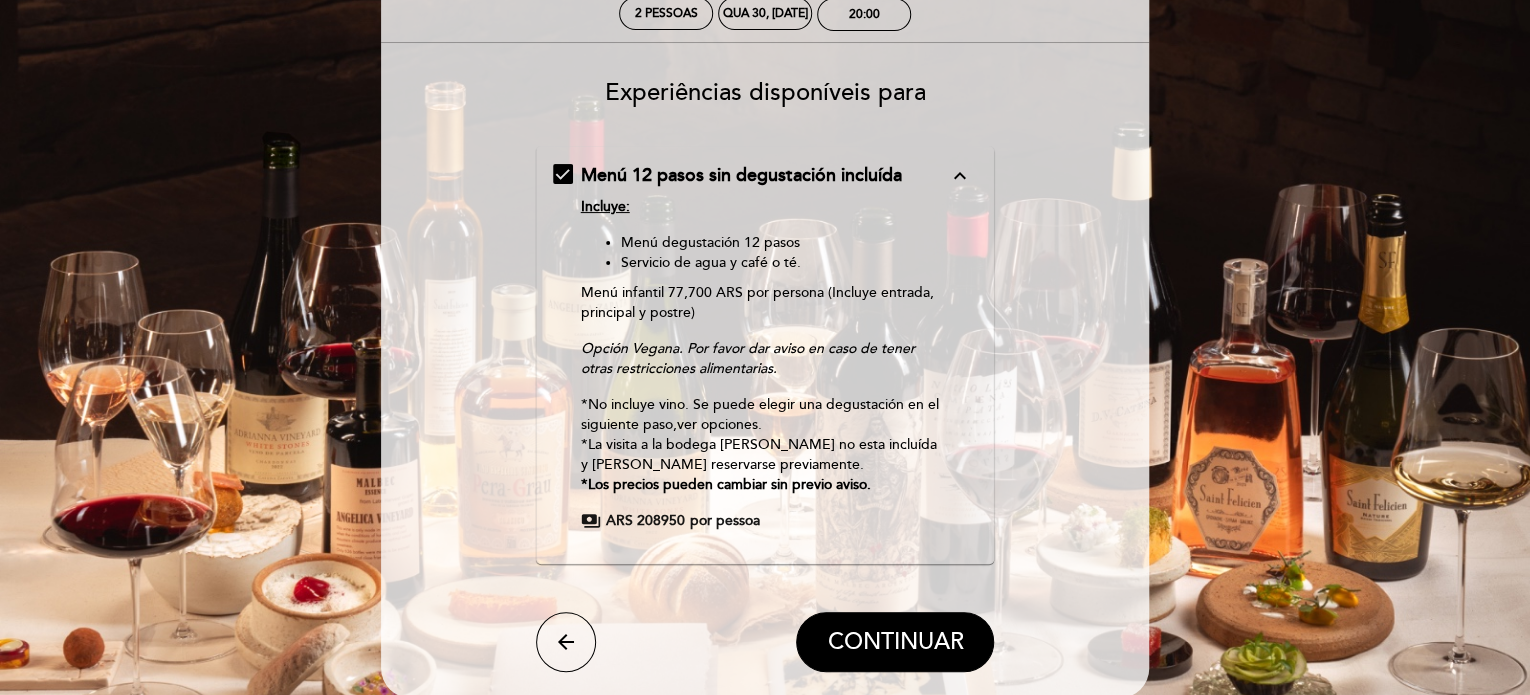 scroll, scrollTop: 278, scrollLeft: 0, axis: vertical 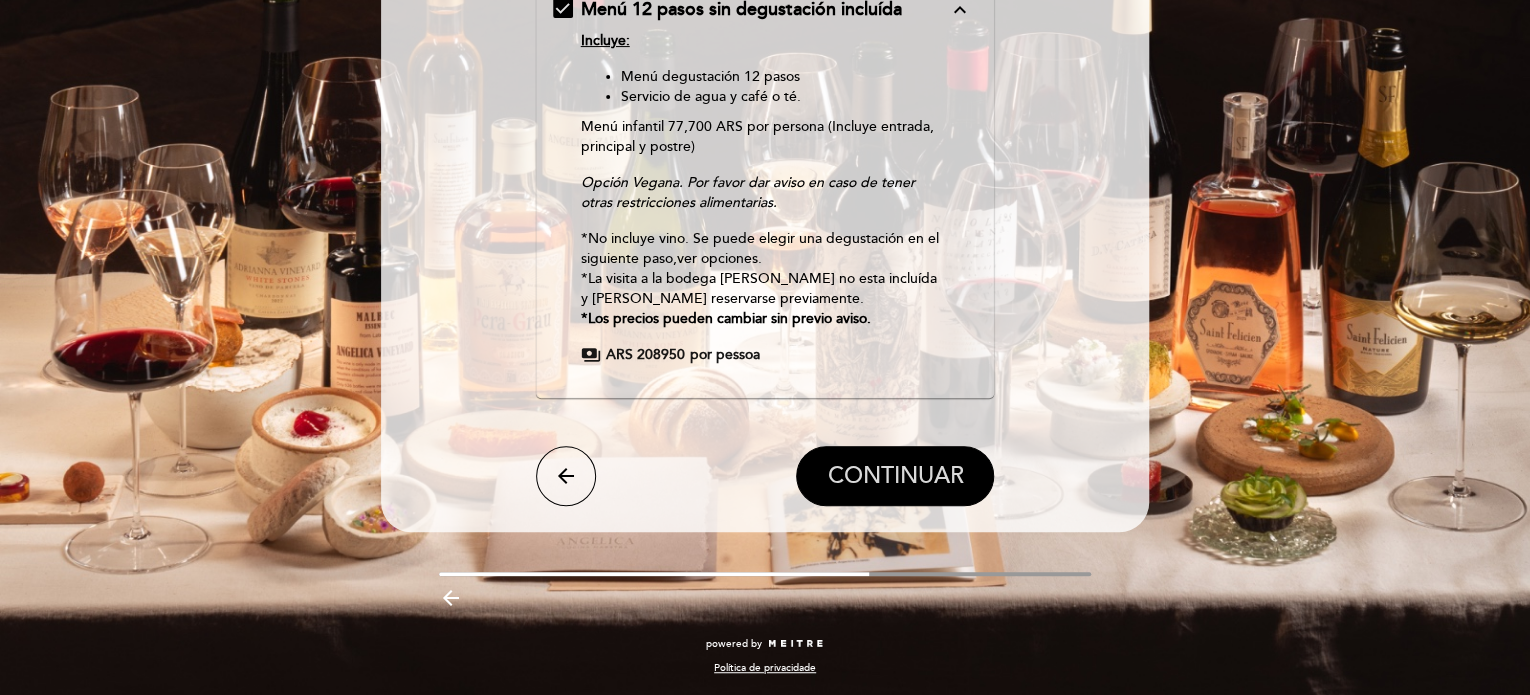 click on "CONTINUAR" at bounding box center [895, 476] 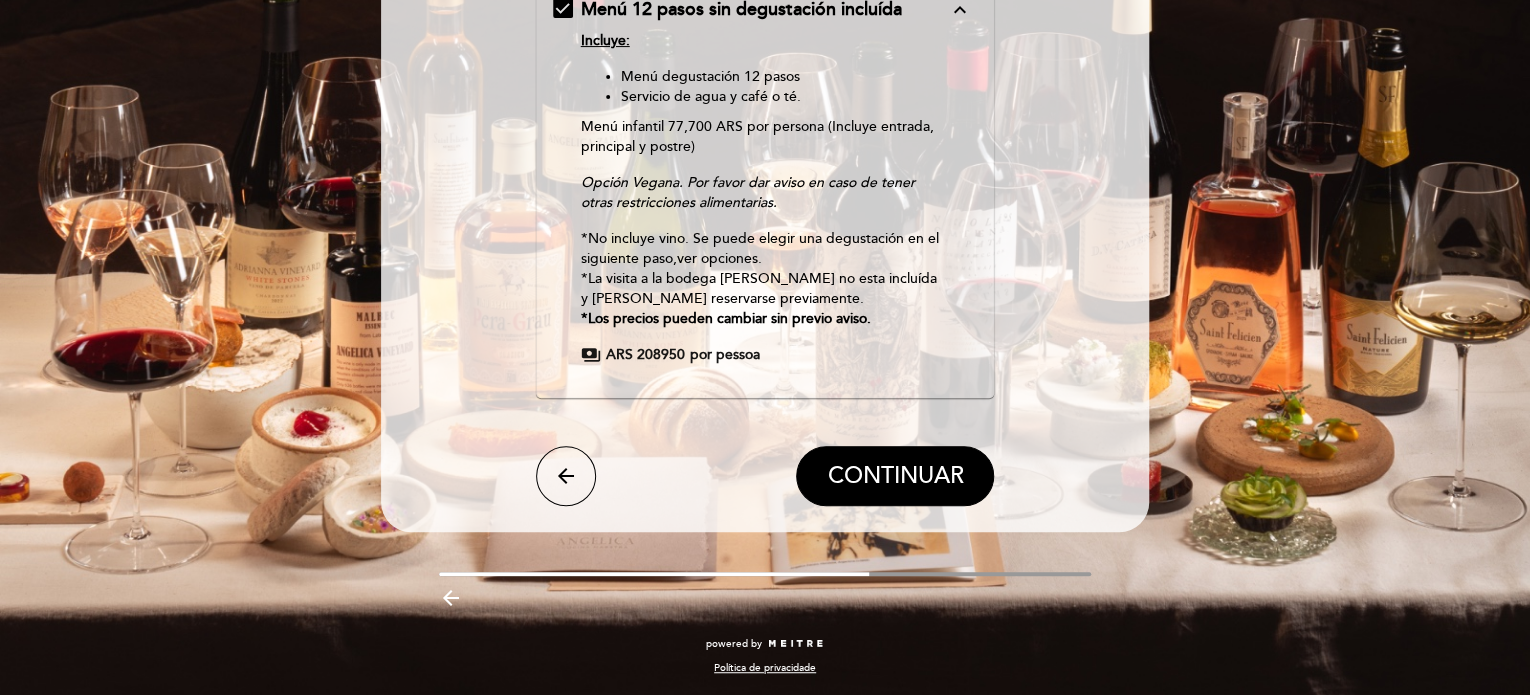 scroll, scrollTop: 0, scrollLeft: 0, axis: both 